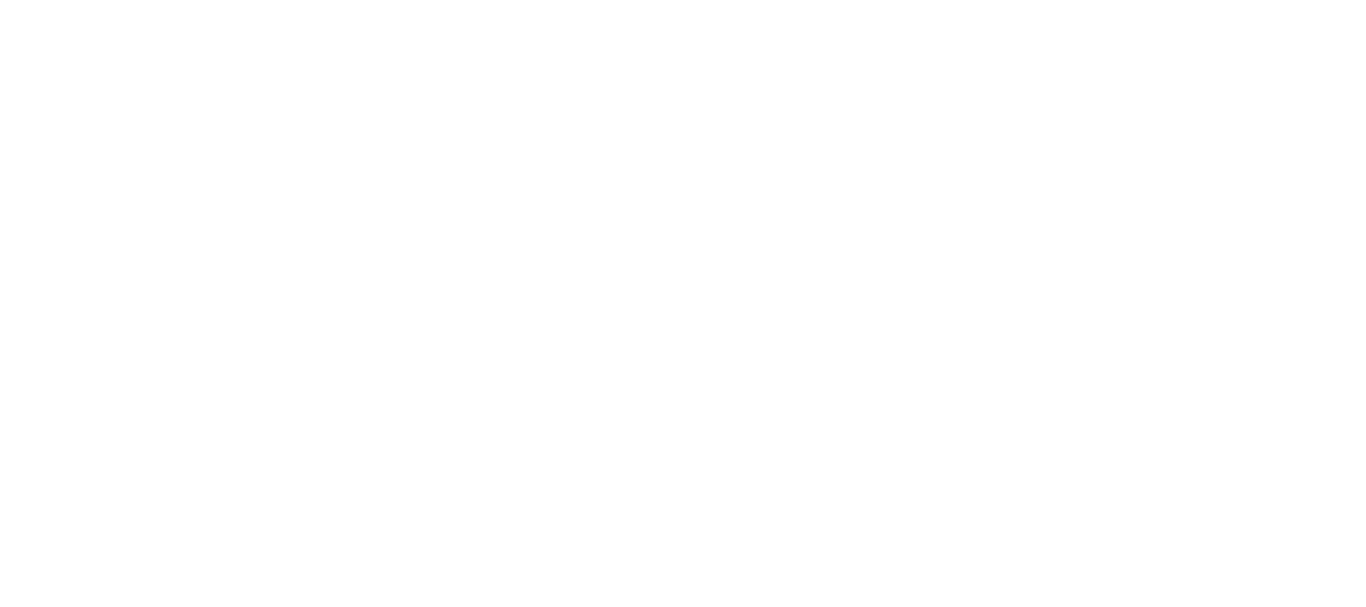 scroll, scrollTop: 0, scrollLeft: 0, axis: both 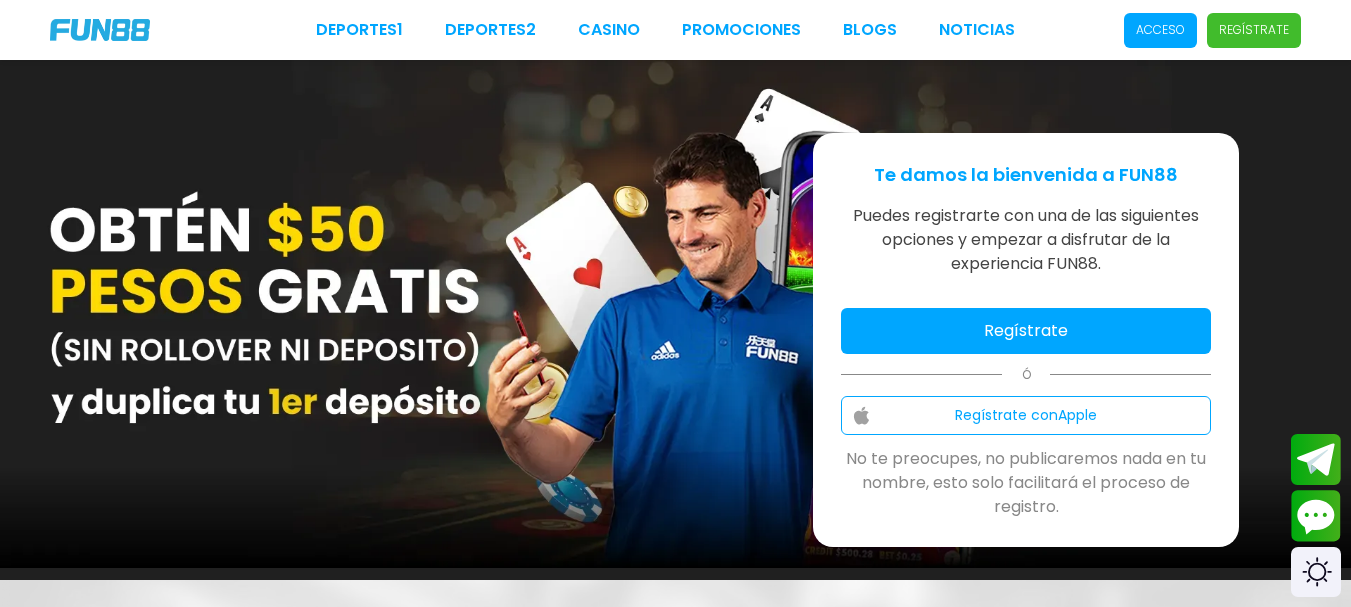 click on "Acceso" at bounding box center (1160, 30) 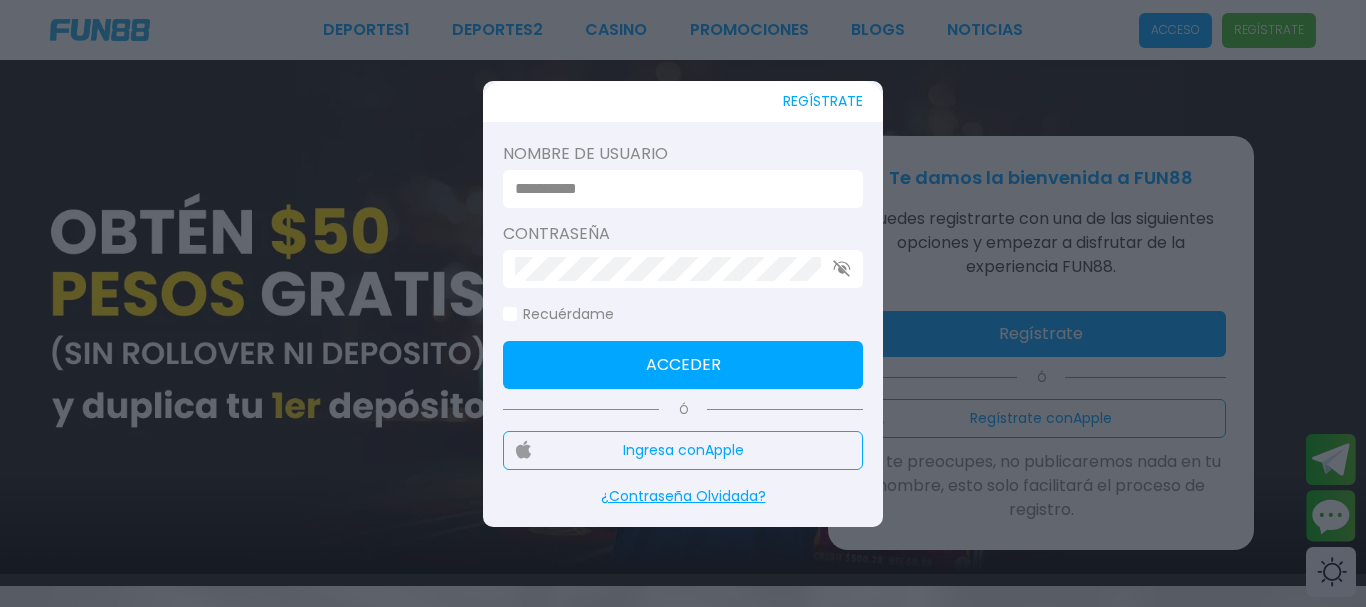type on "********" 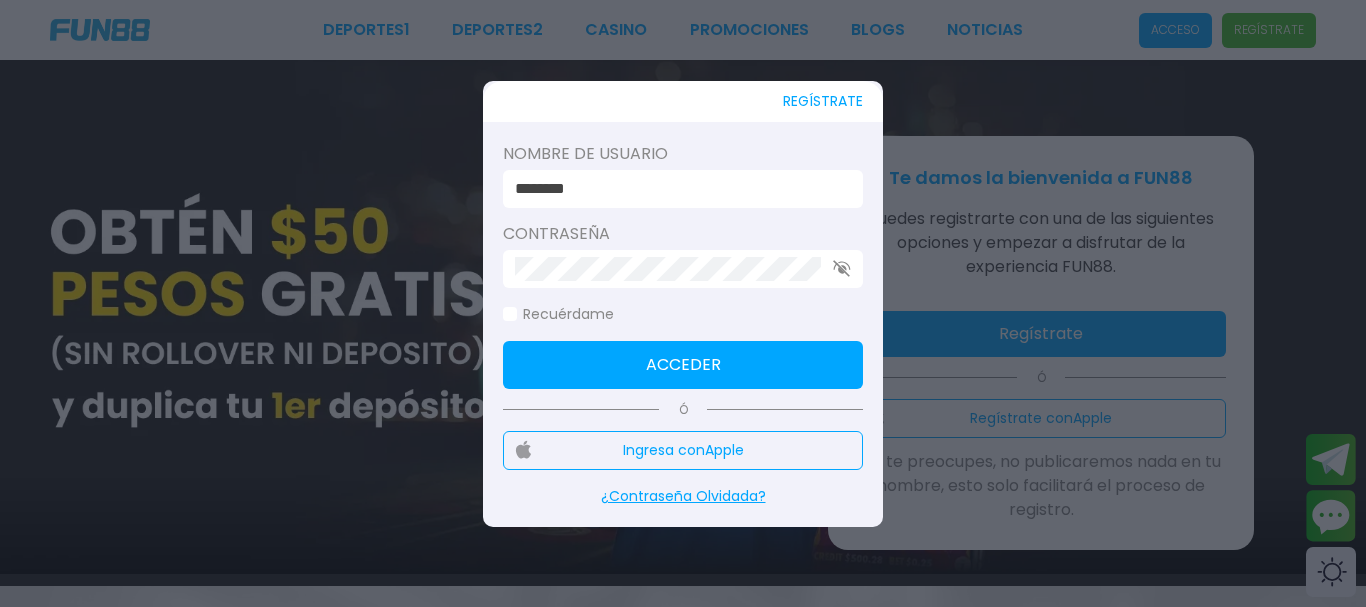 click on "Acceder" at bounding box center (683, 365) 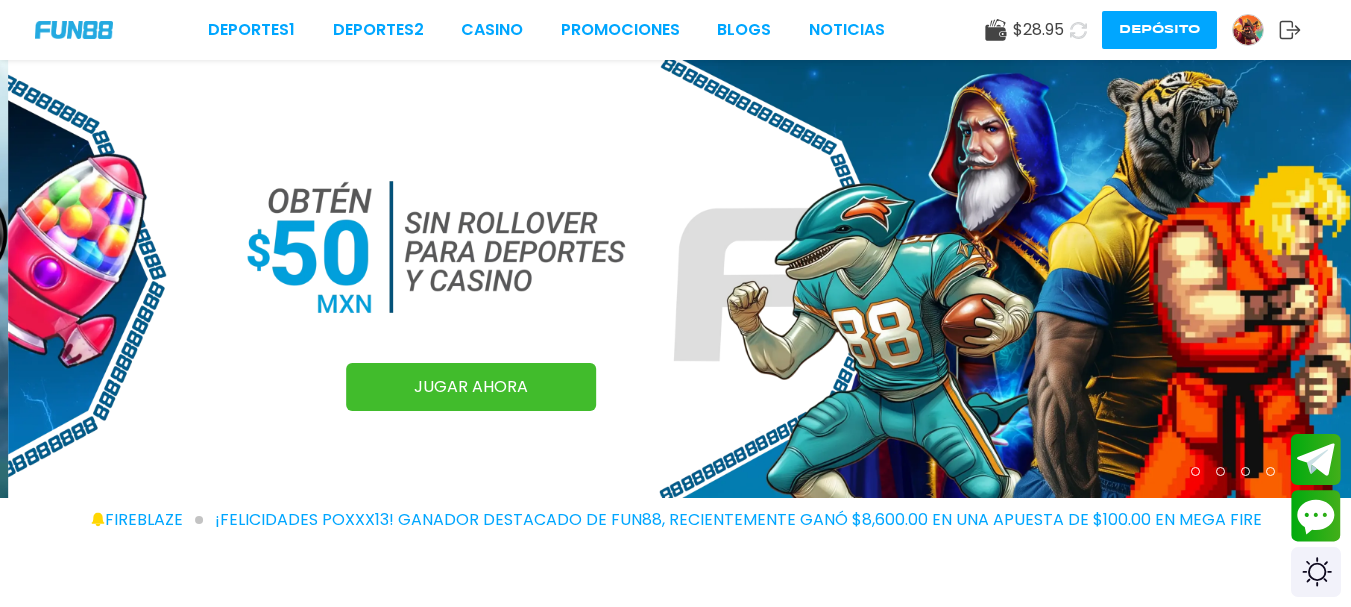 click on "Depósito" at bounding box center (1159, 30) 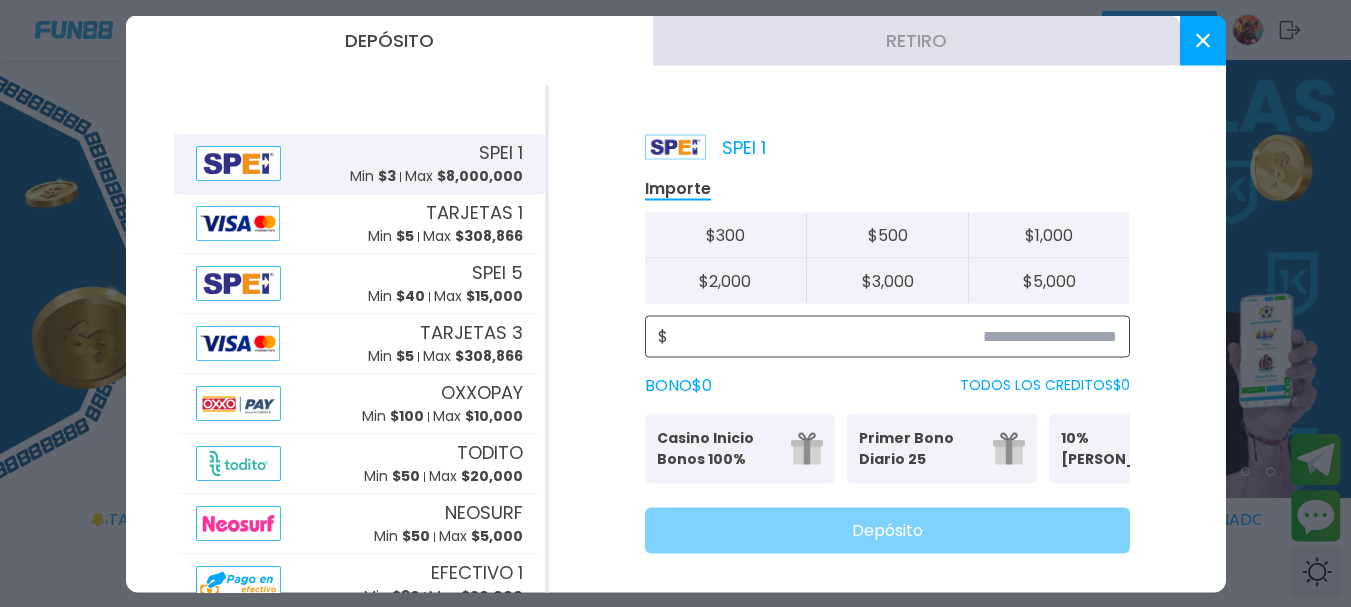 click at bounding box center [892, 336] 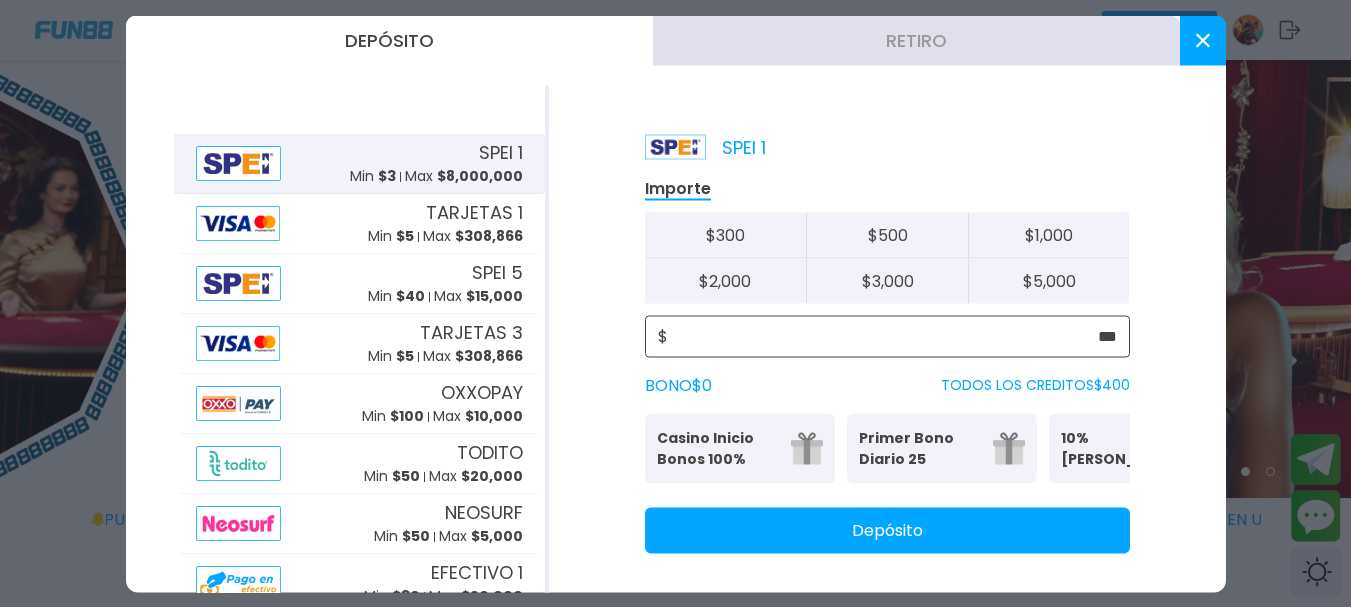 type on "***" 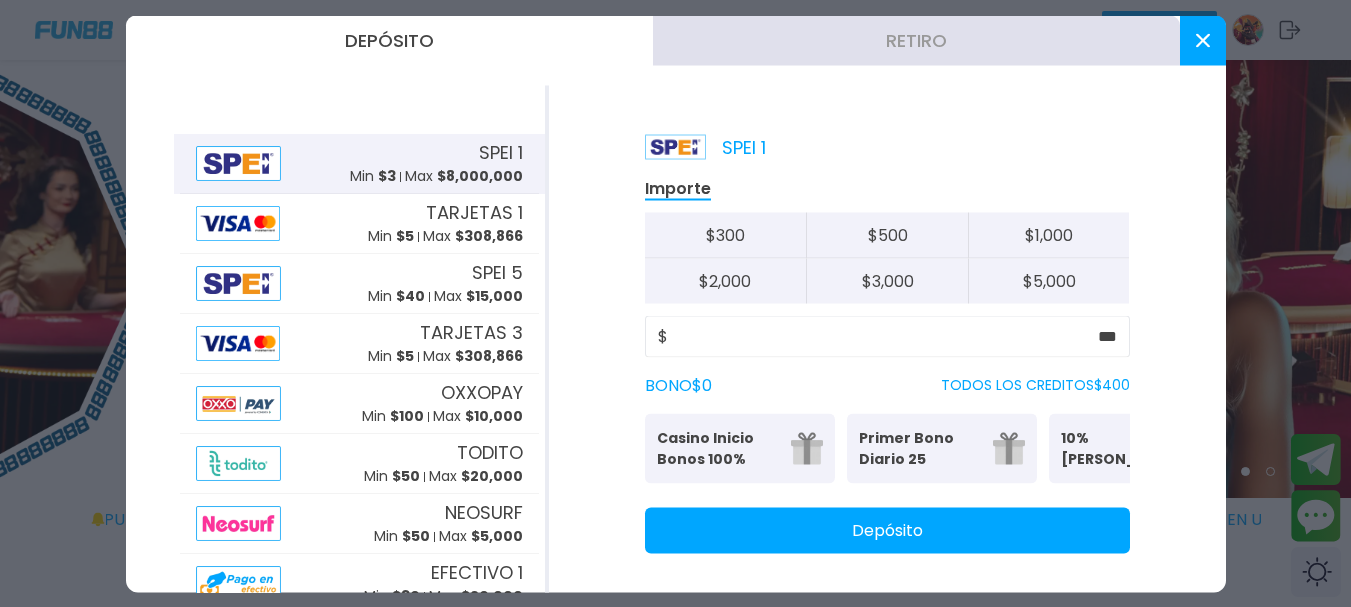 click on "Depósito" at bounding box center [887, 530] 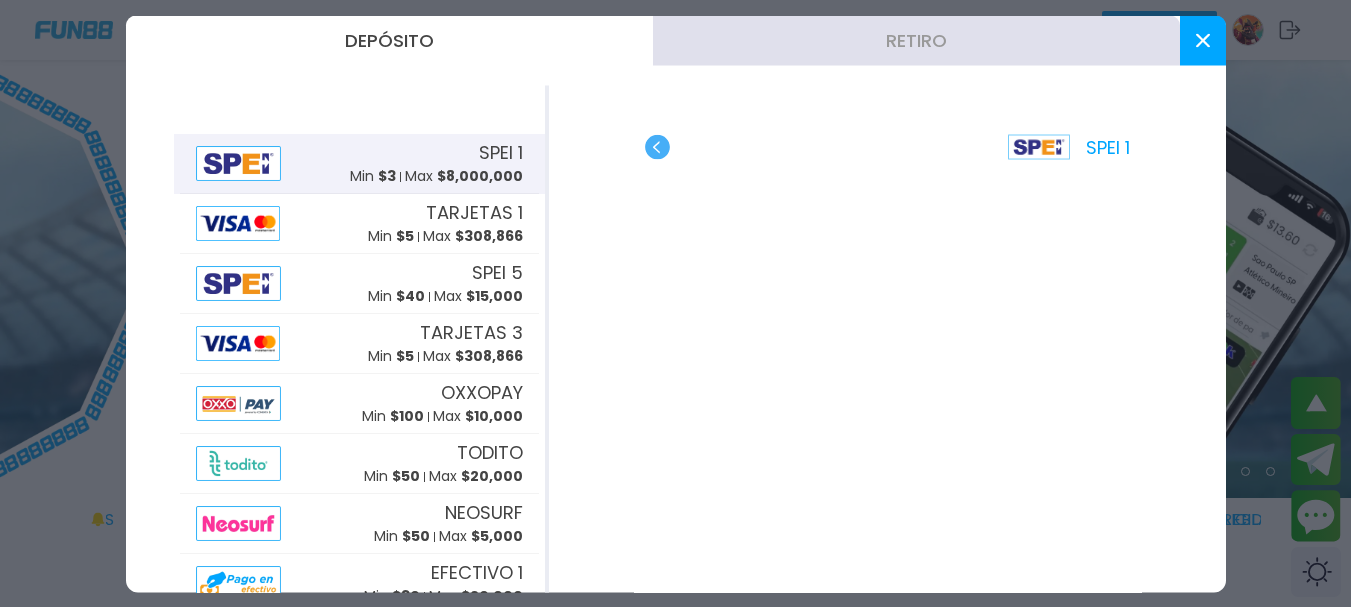 scroll, scrollTop: 467, scrollLeft: 0, axis: vertical 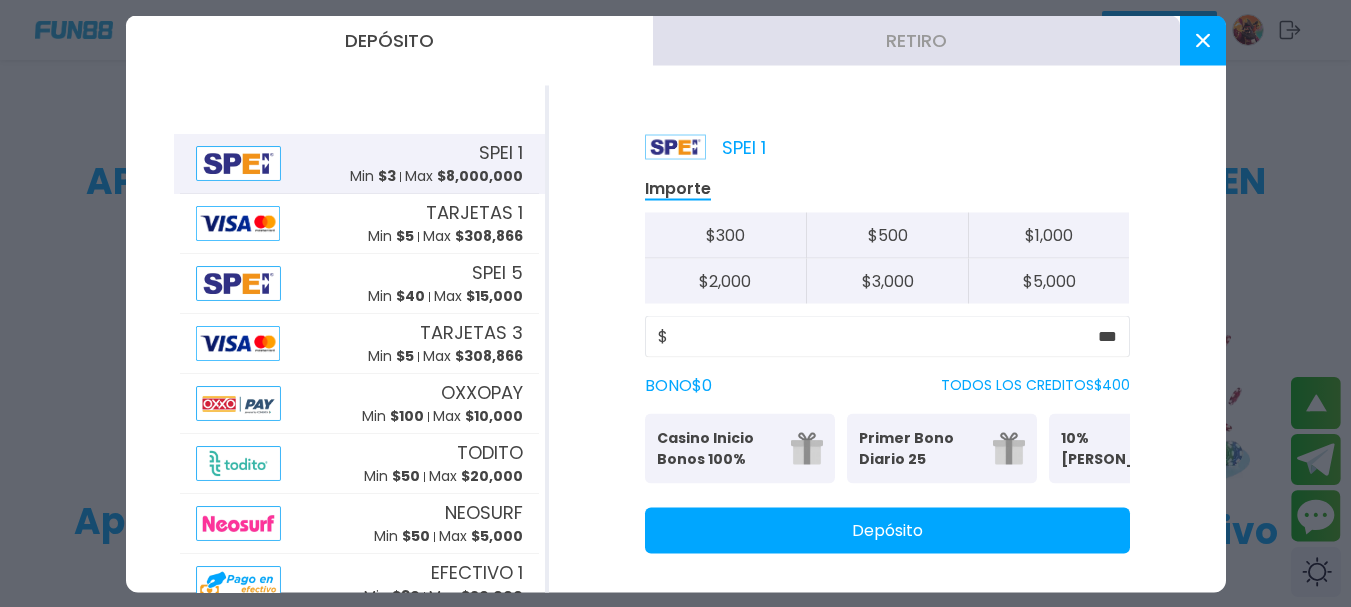 click on "Casino Inicio Bonos 100%" at bounding box center [718, 448] 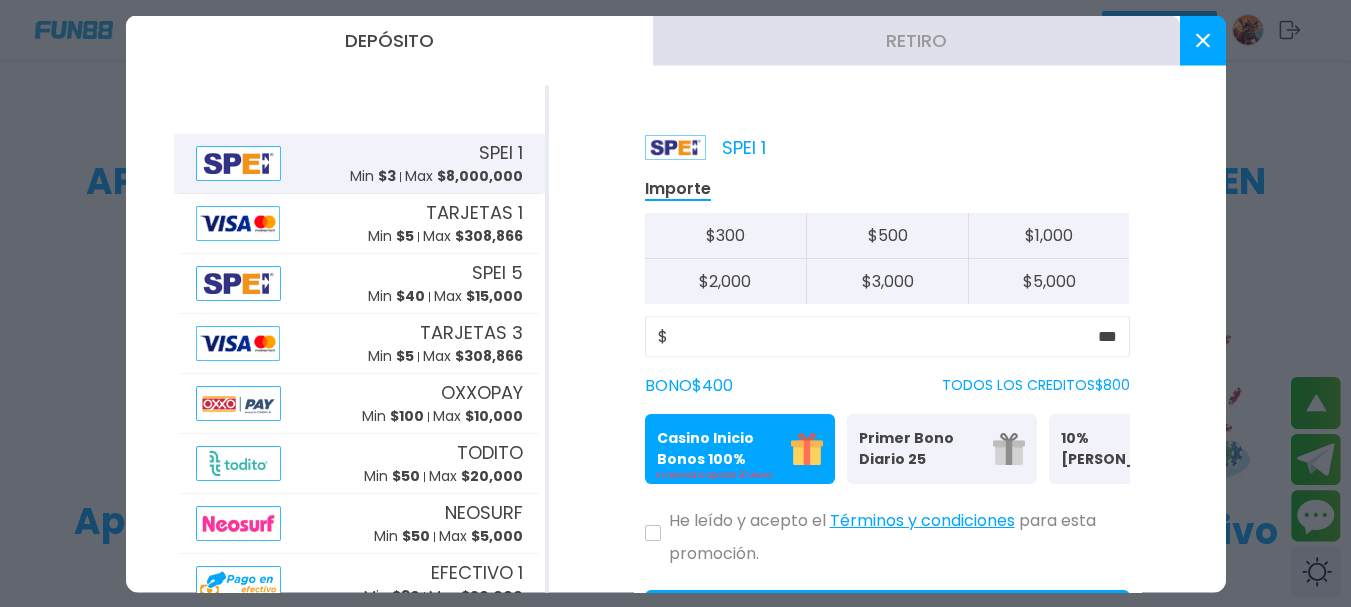 scroll, scrollTop: 109, scrollLeft: 0, axis: vertical 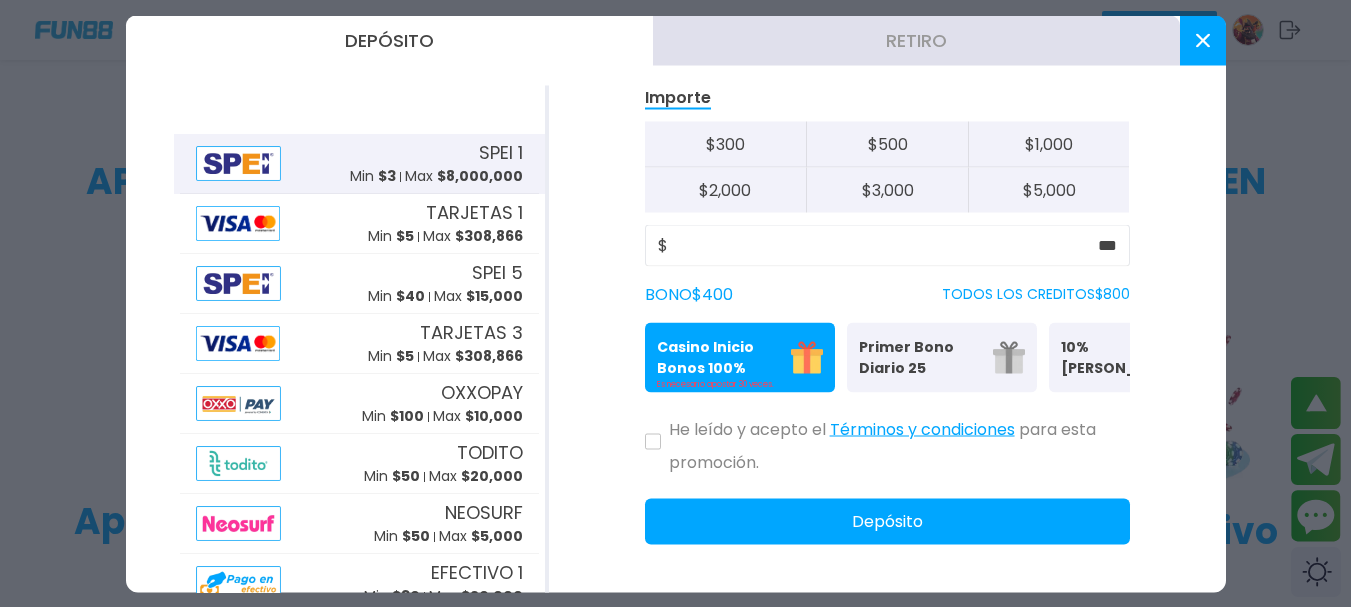 click on "Términos y condiciones" at bounding box center [922, 429] 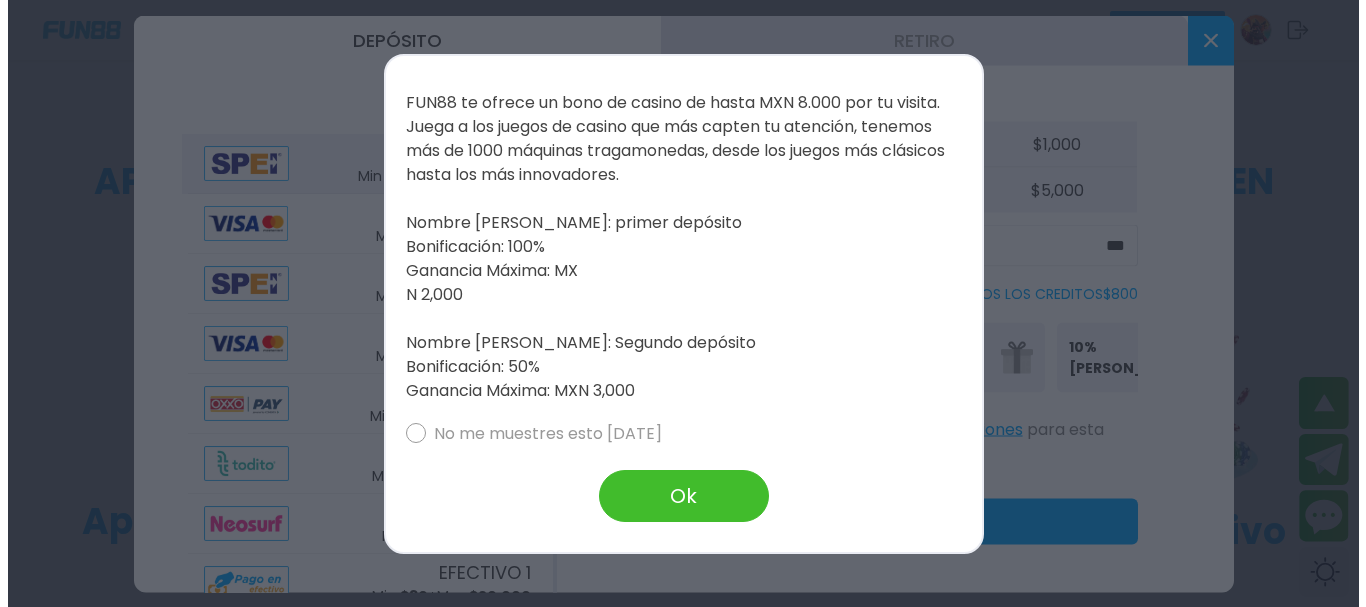 scroll, scrollTop: 471, scrollLeft: 0, axis: vertical 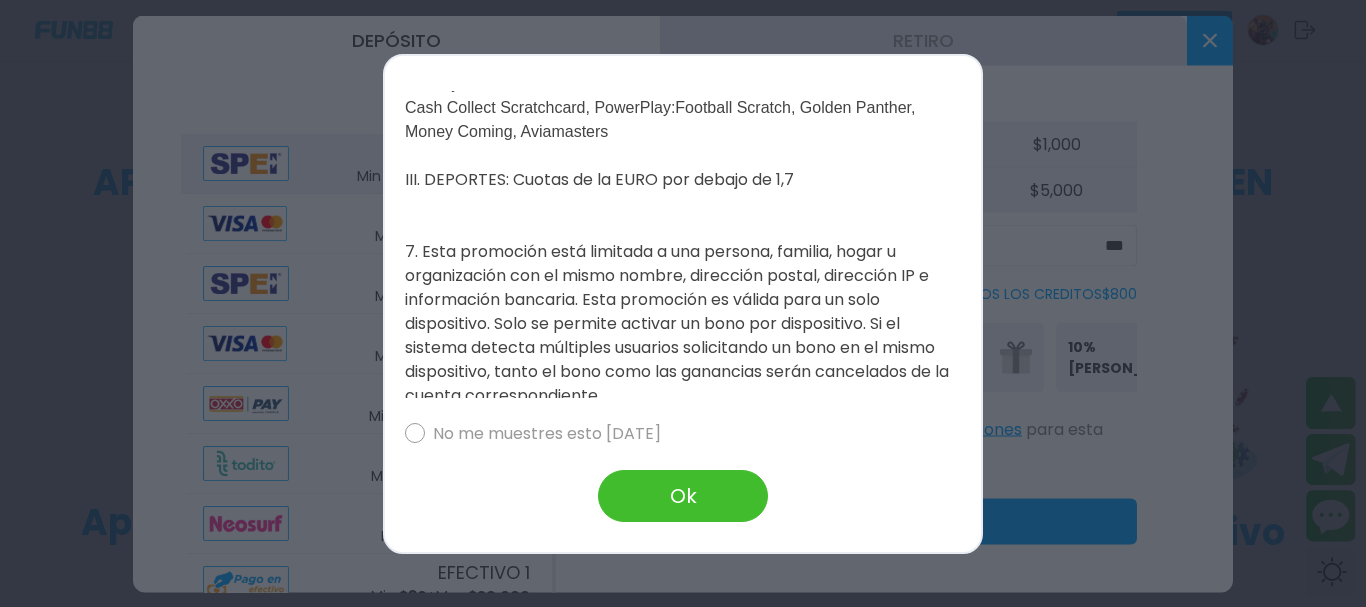click on "Ok" at bounding box center [683, 496] 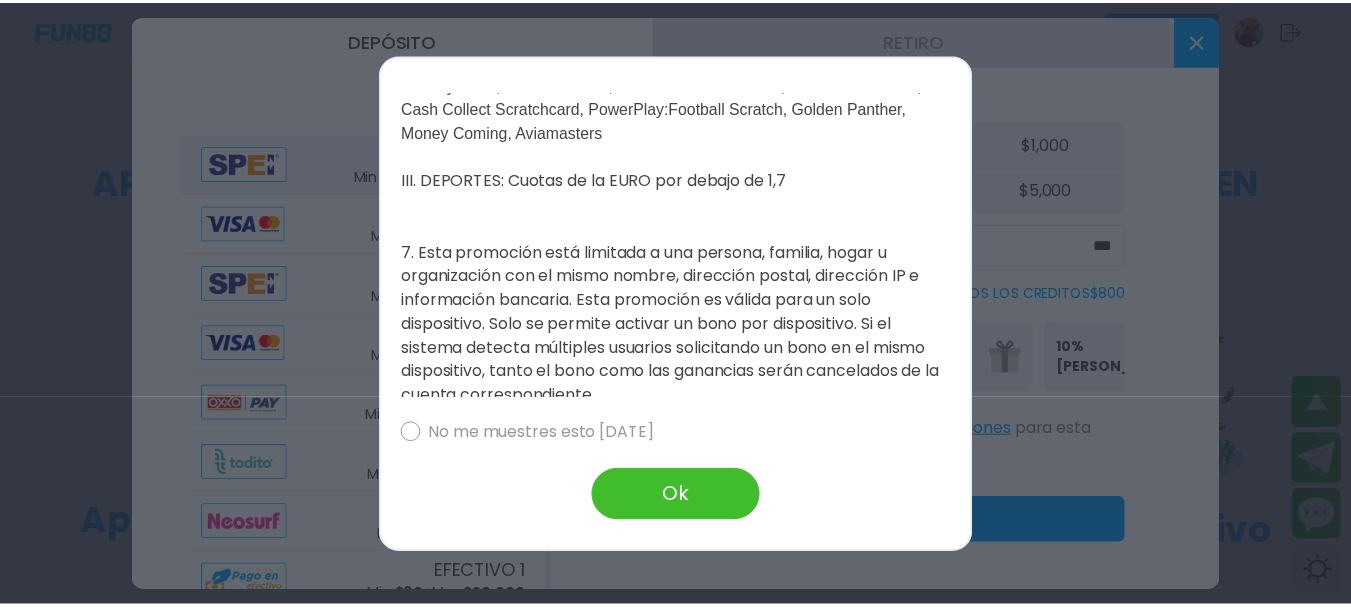 scroll, scrollTop: 467, scrollLeft: 0, axis: vertical 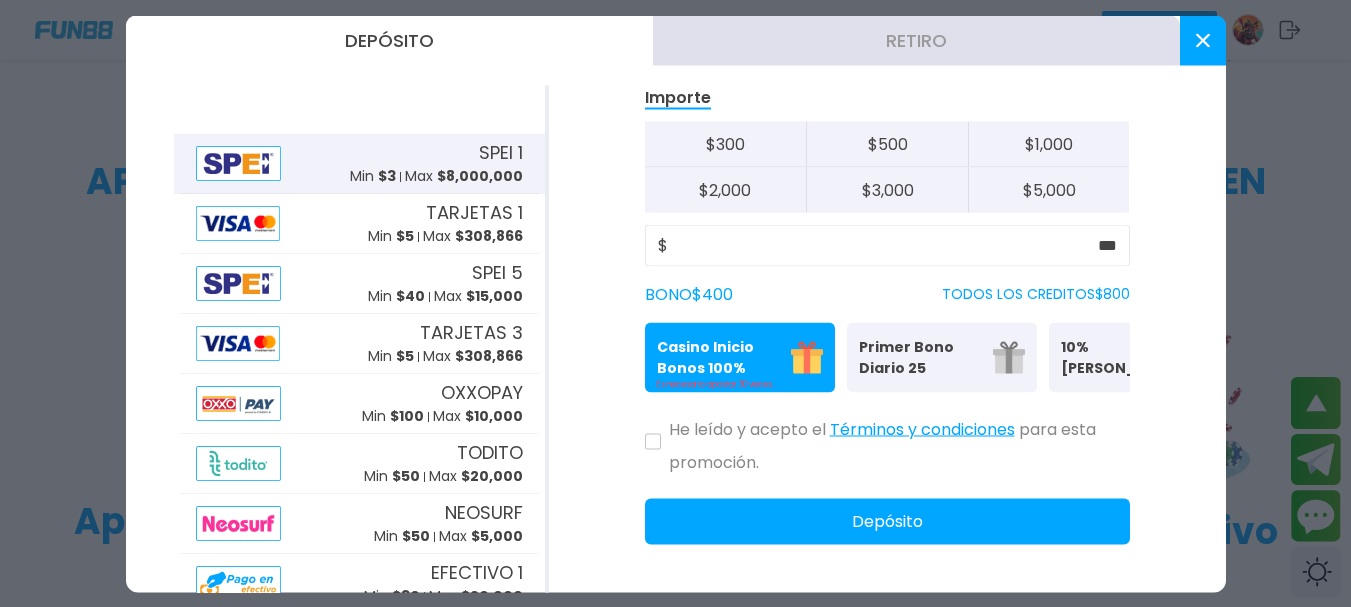 click on "Casino Inicio Bonos 100%" at bounding box center [718, 357] 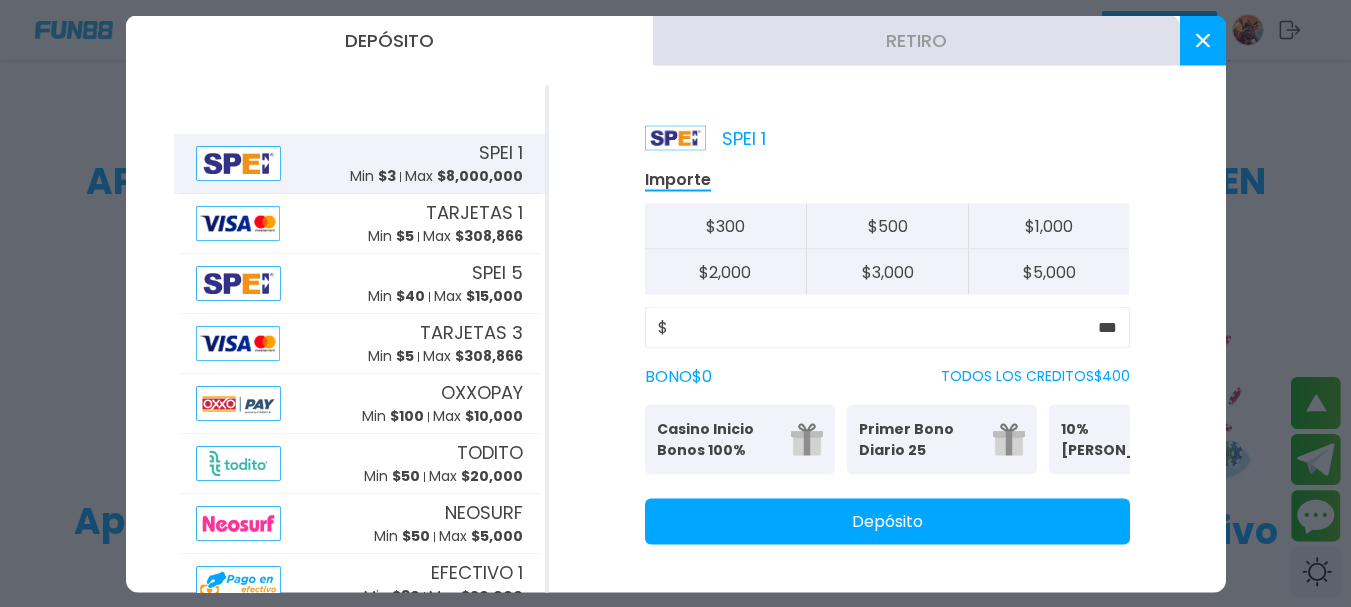 scroll, scrollTop: 27, scrollLeft: 0, axis: vertical 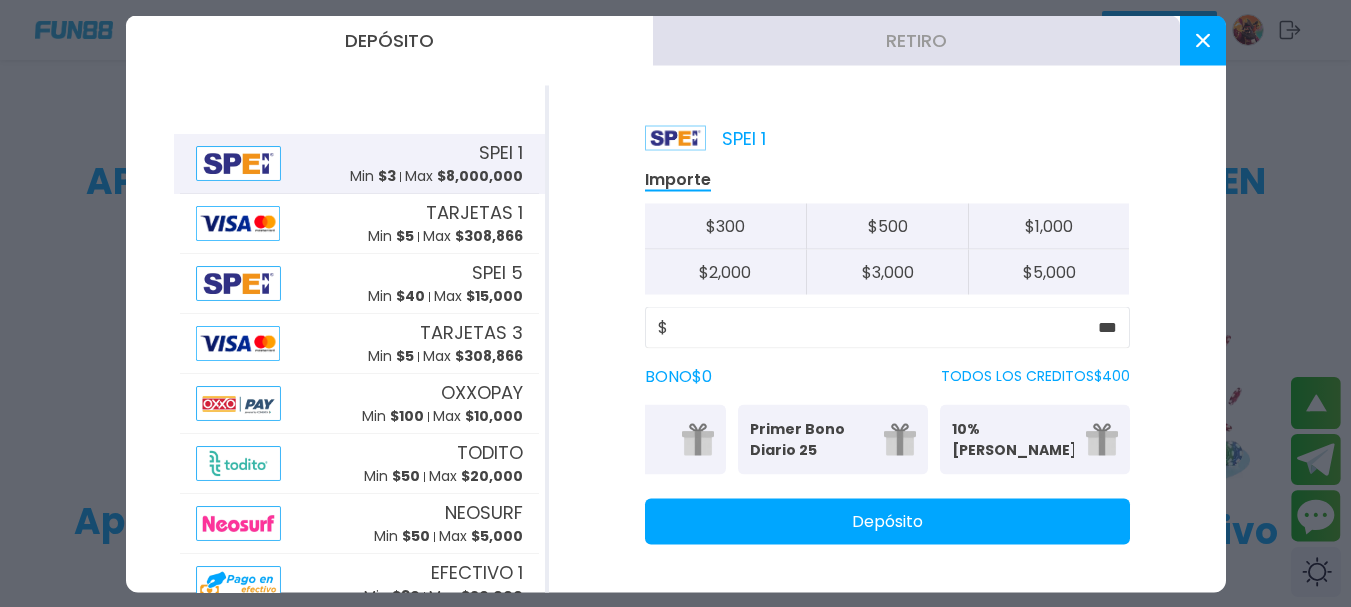 click on "10% Bono Ilimitado" at bounding box center [1013, 439] 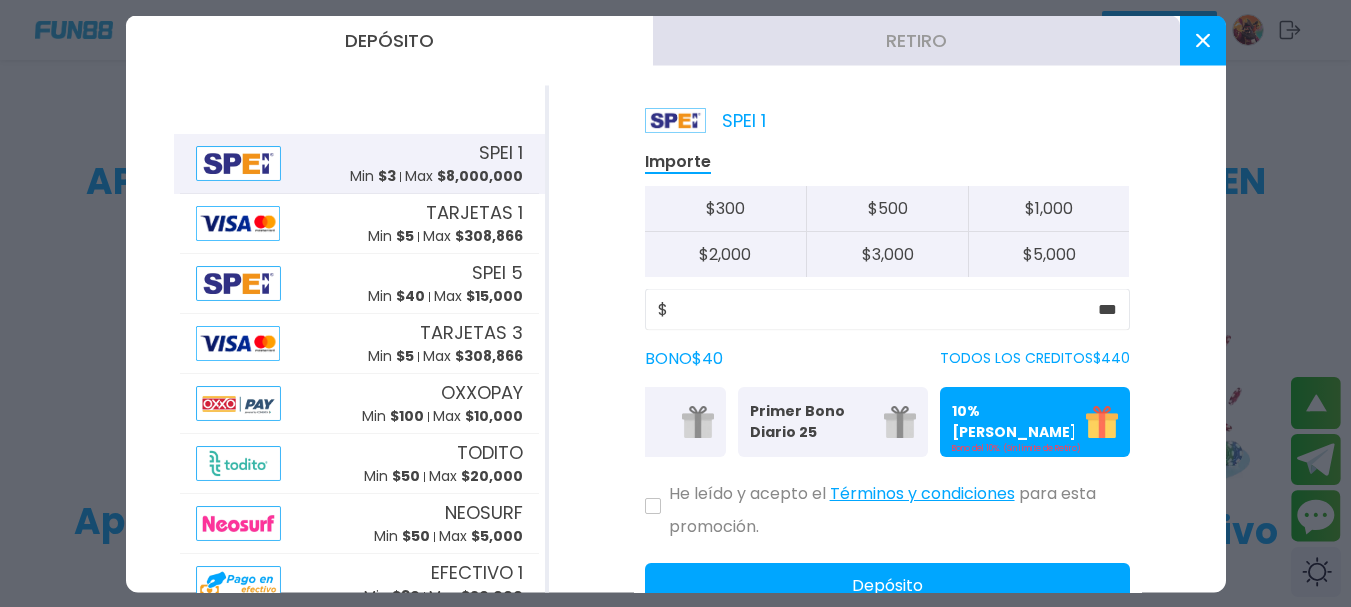 scroll, scrollTop: 109, scrollLeft: 0, axis: vertical 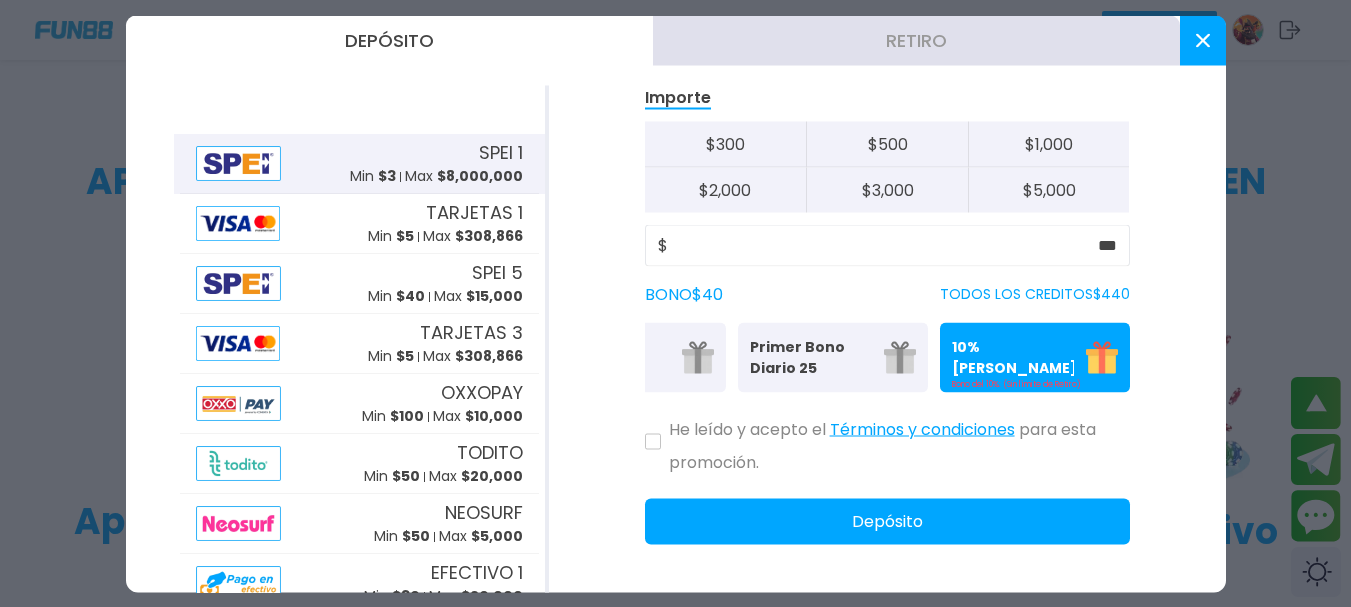 click on "10% Bono Ilimitado" at bounding box center [1013, 357] 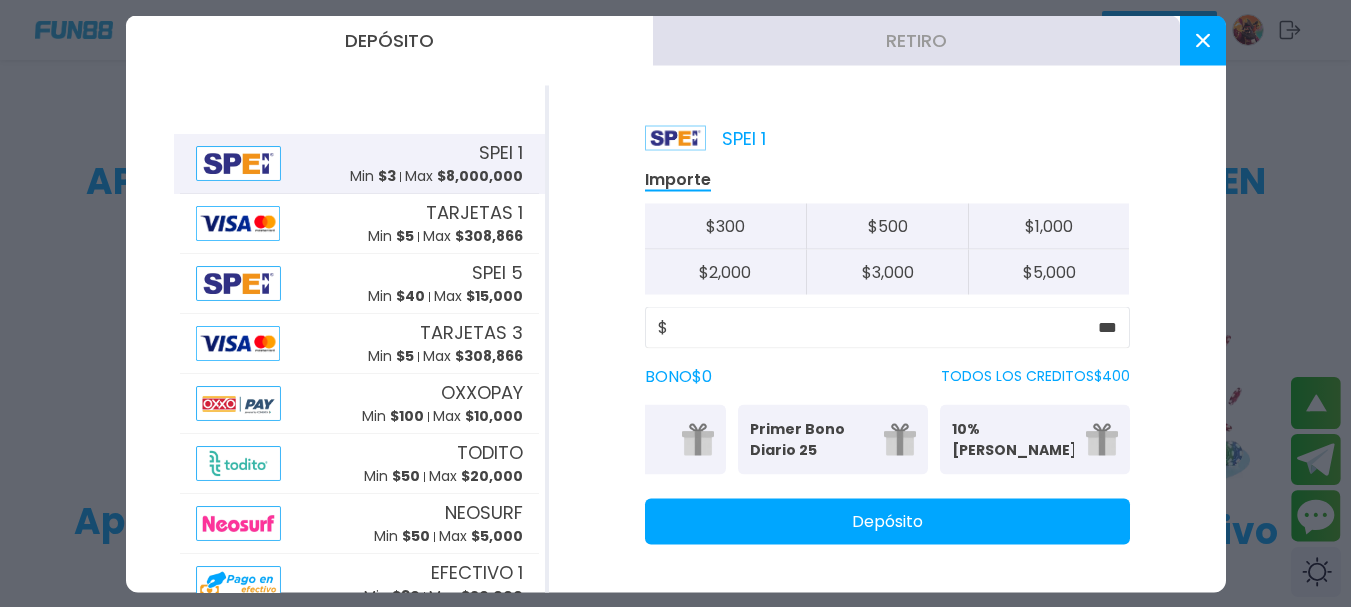 click 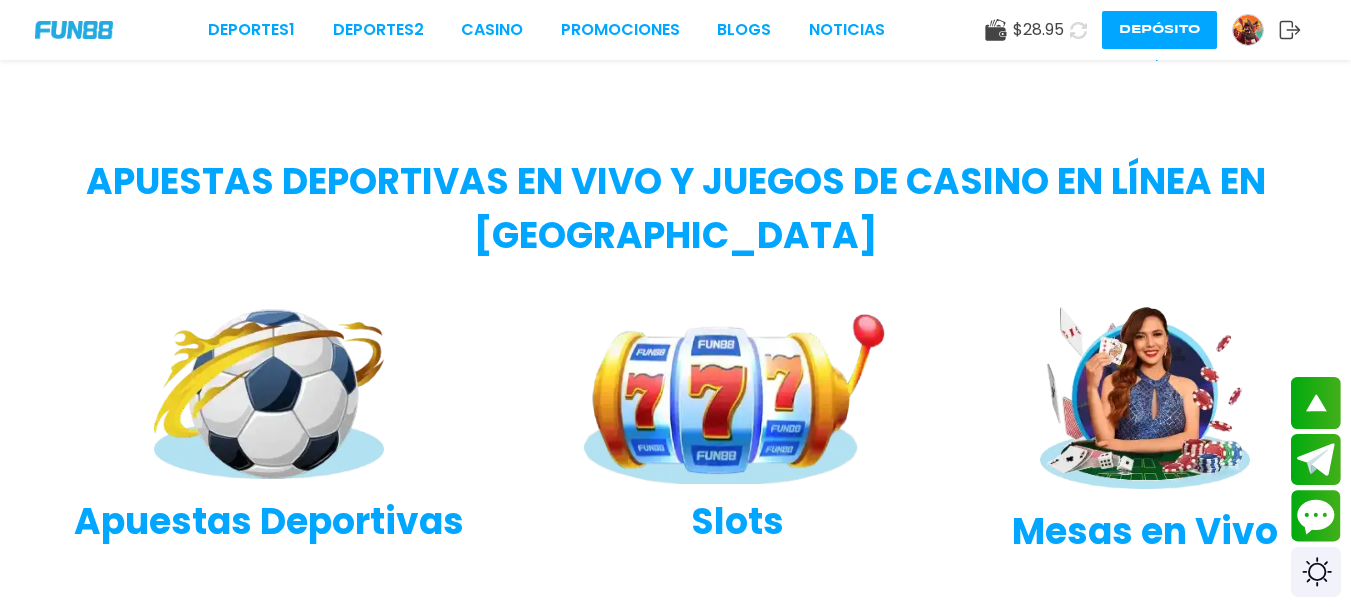 scroll, scrollTop: 467, scrollLeft: 0, axis: vertical 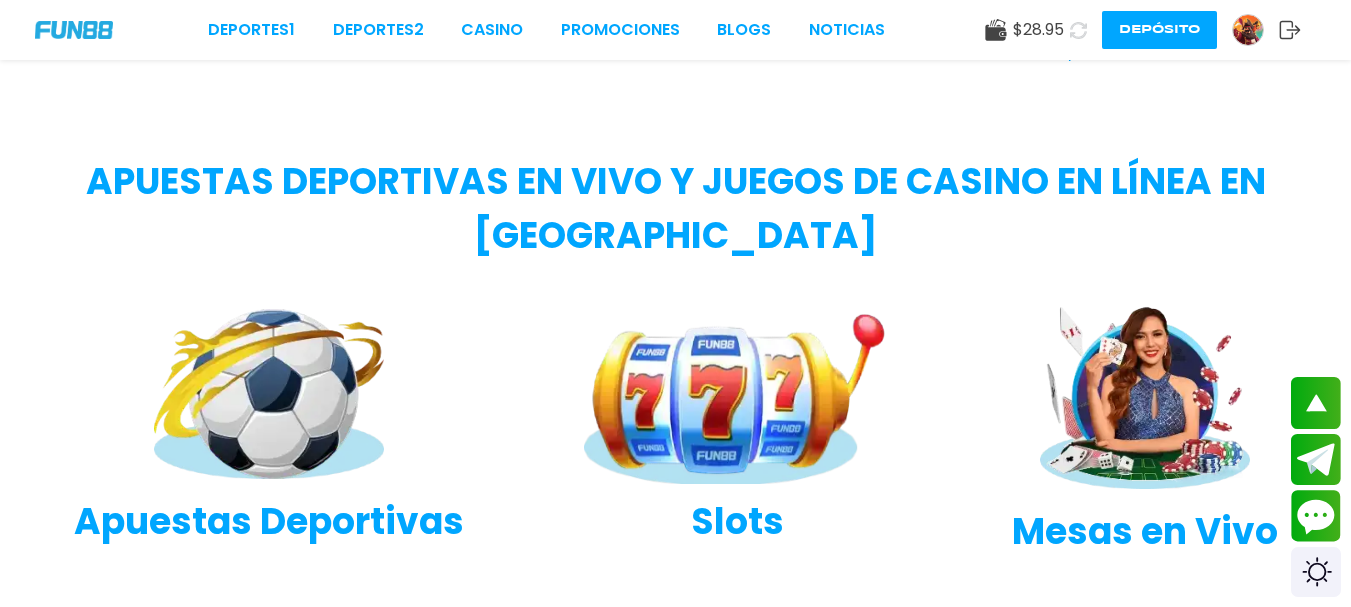 click at bounding box center (1078, 30) 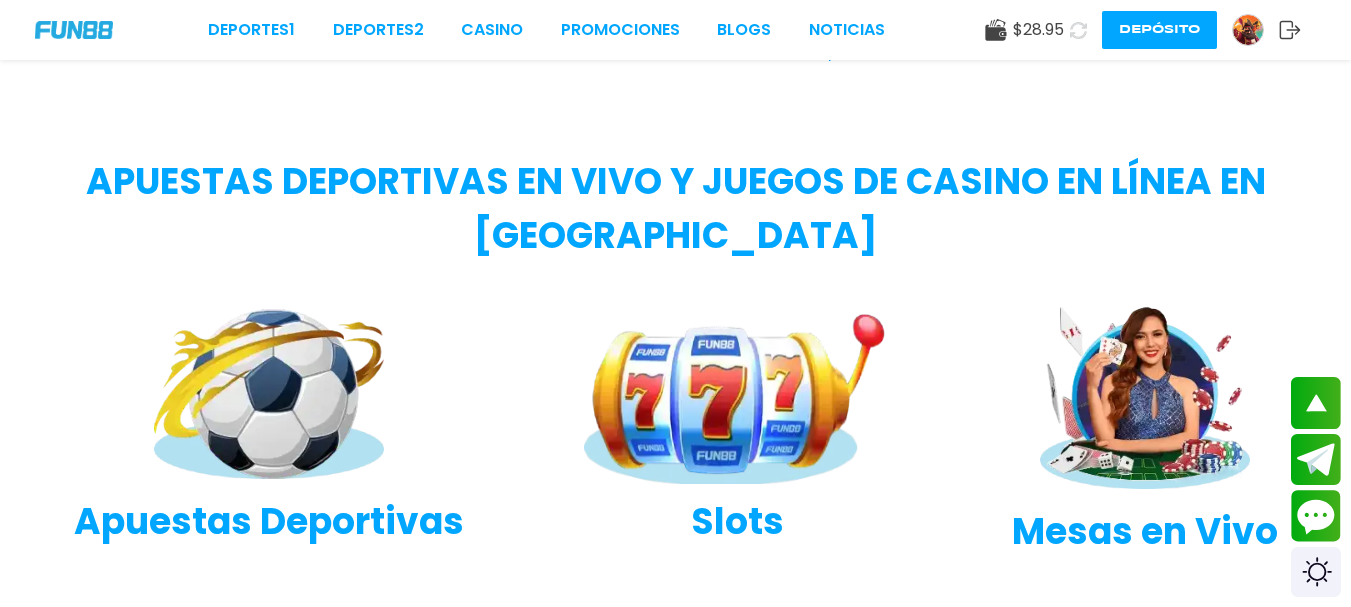click at bounding box center (738, 396) 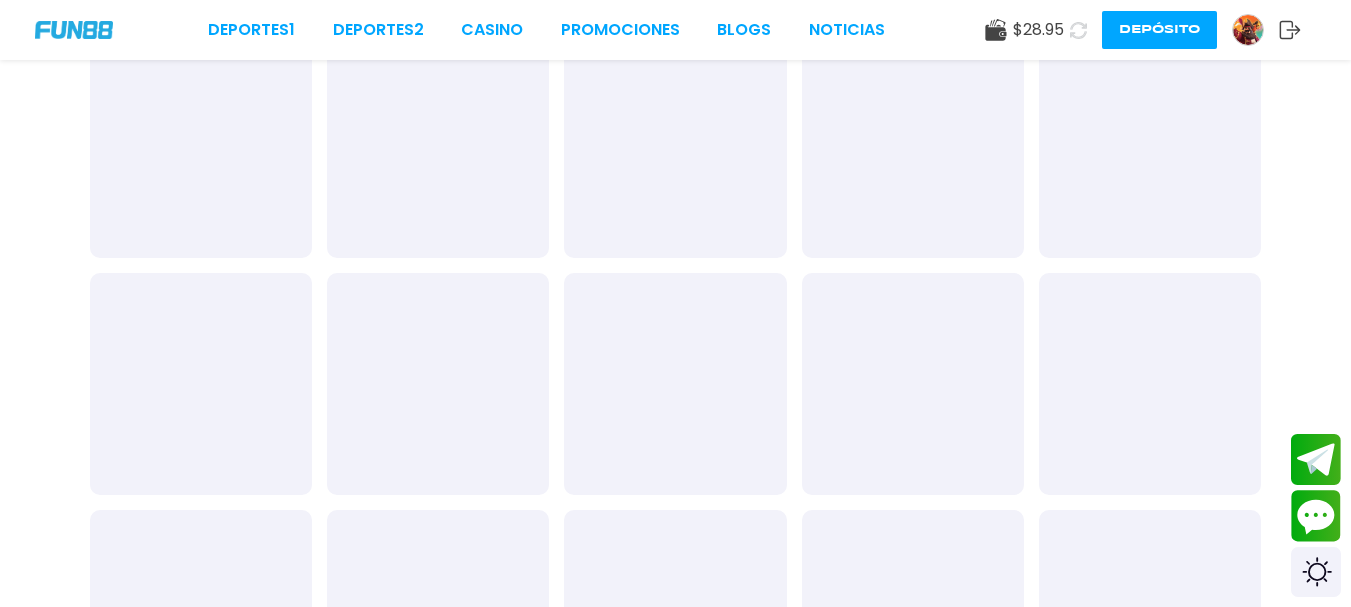 scroll, scrollTop: 0, scrollLeft: 0, axis: both 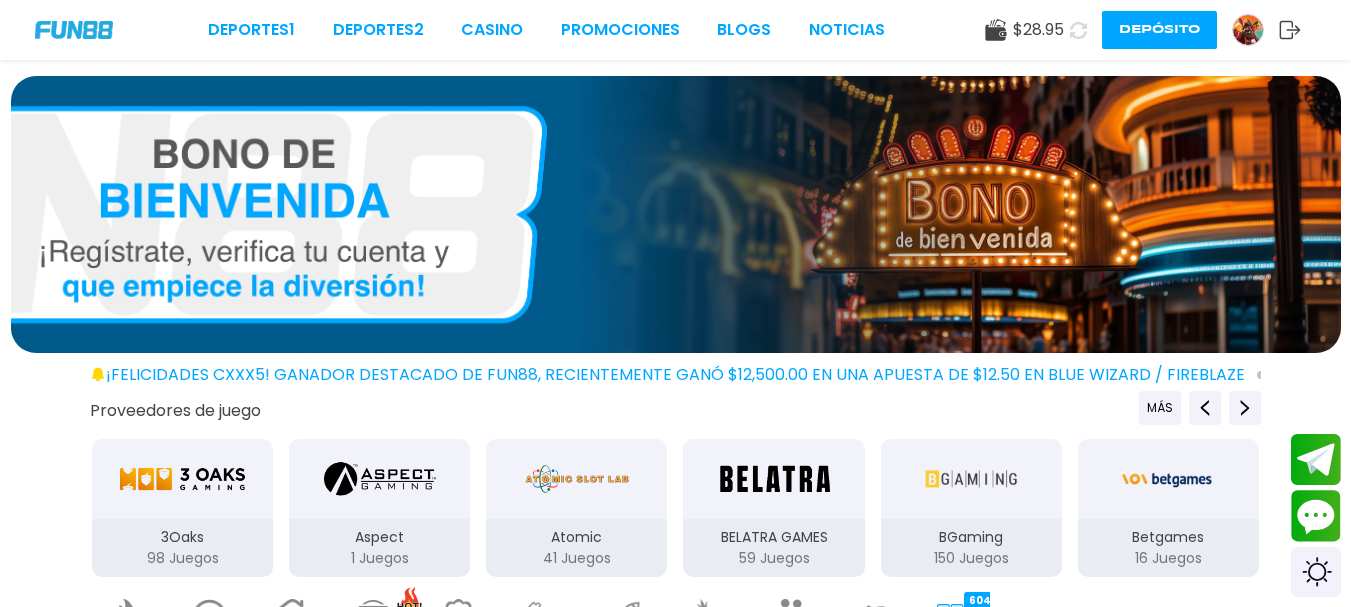 click 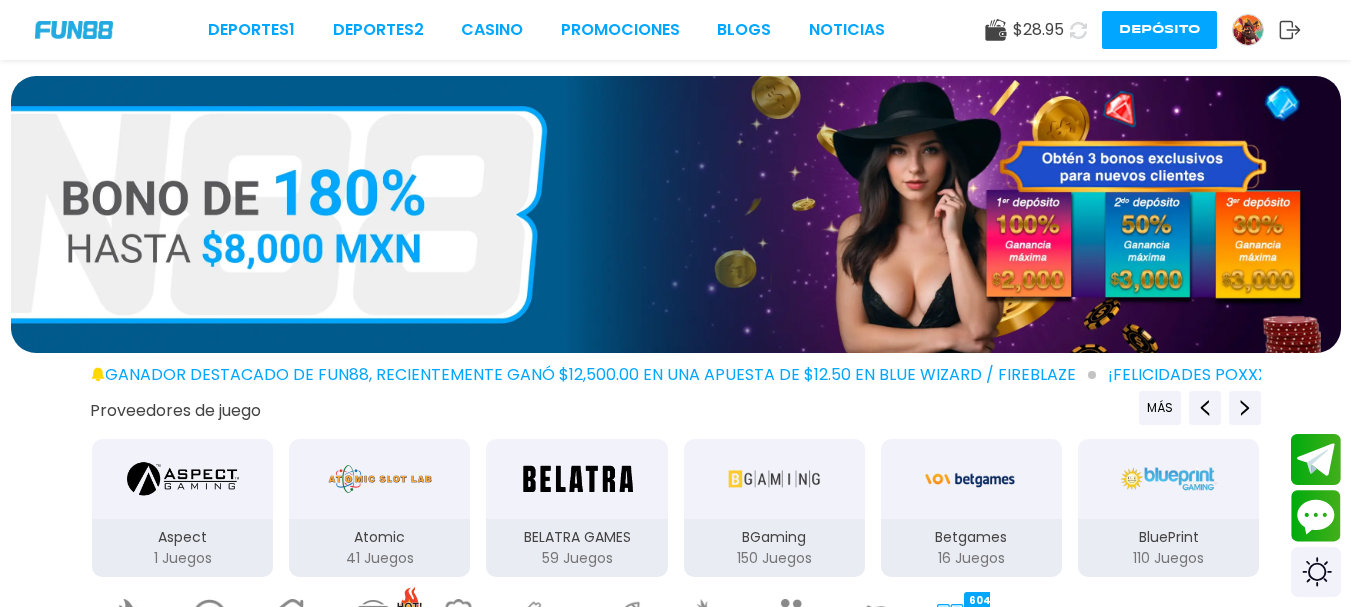 click 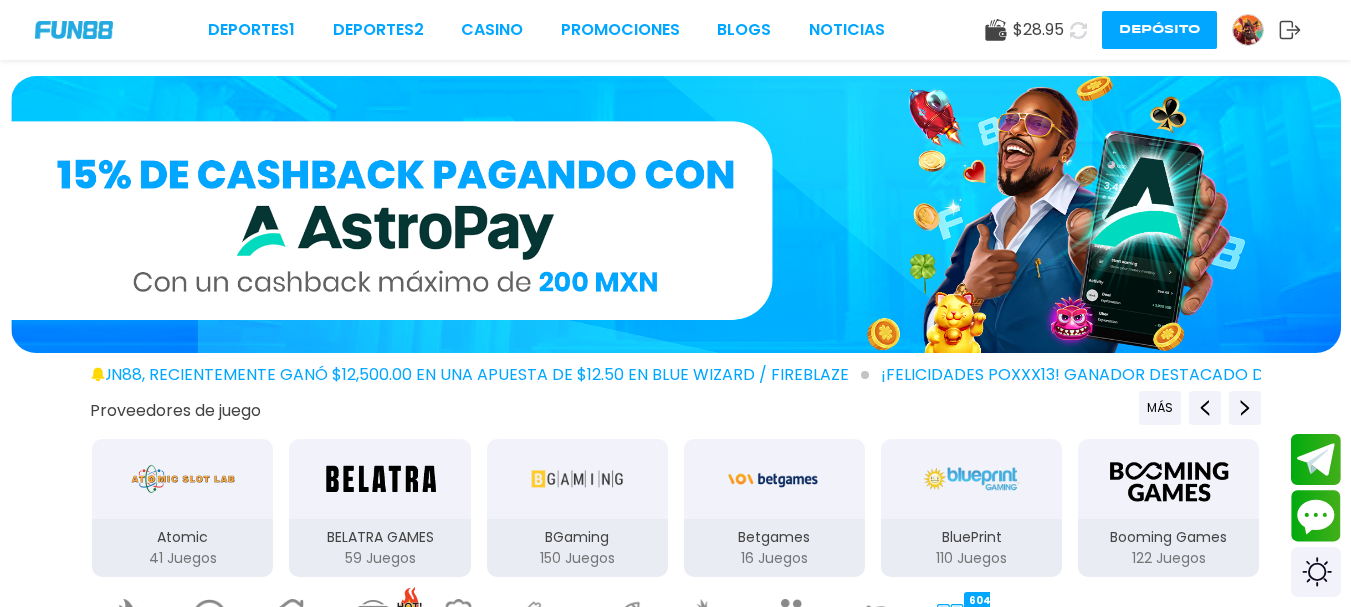 click 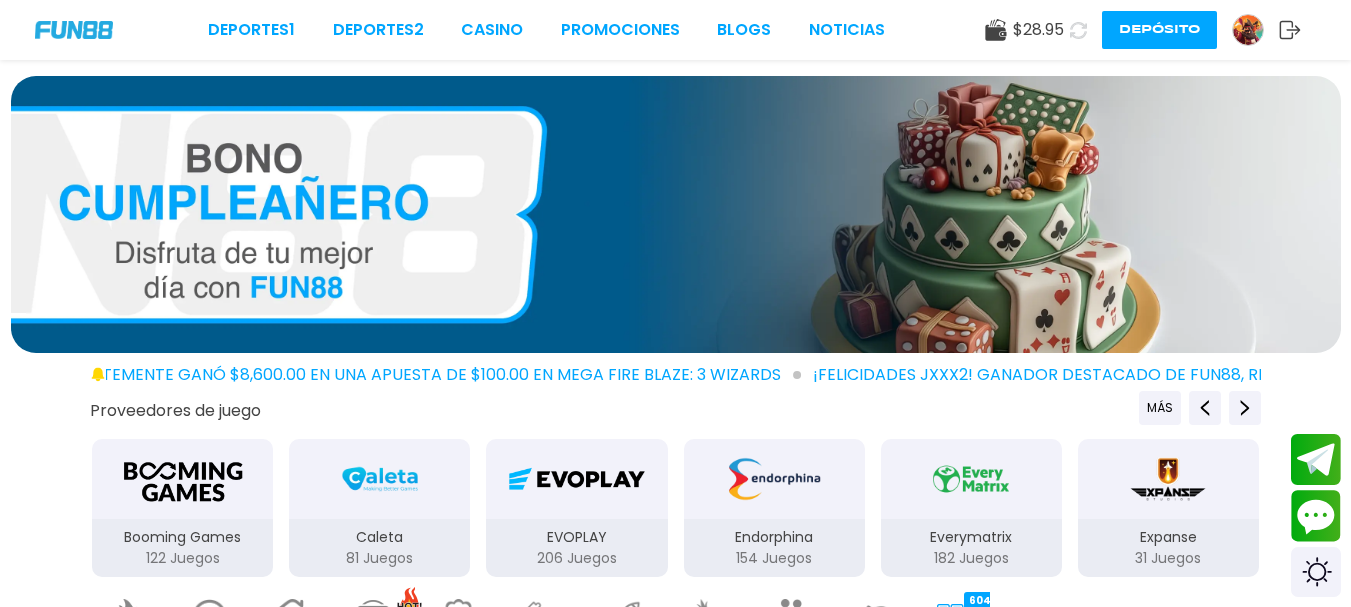 type 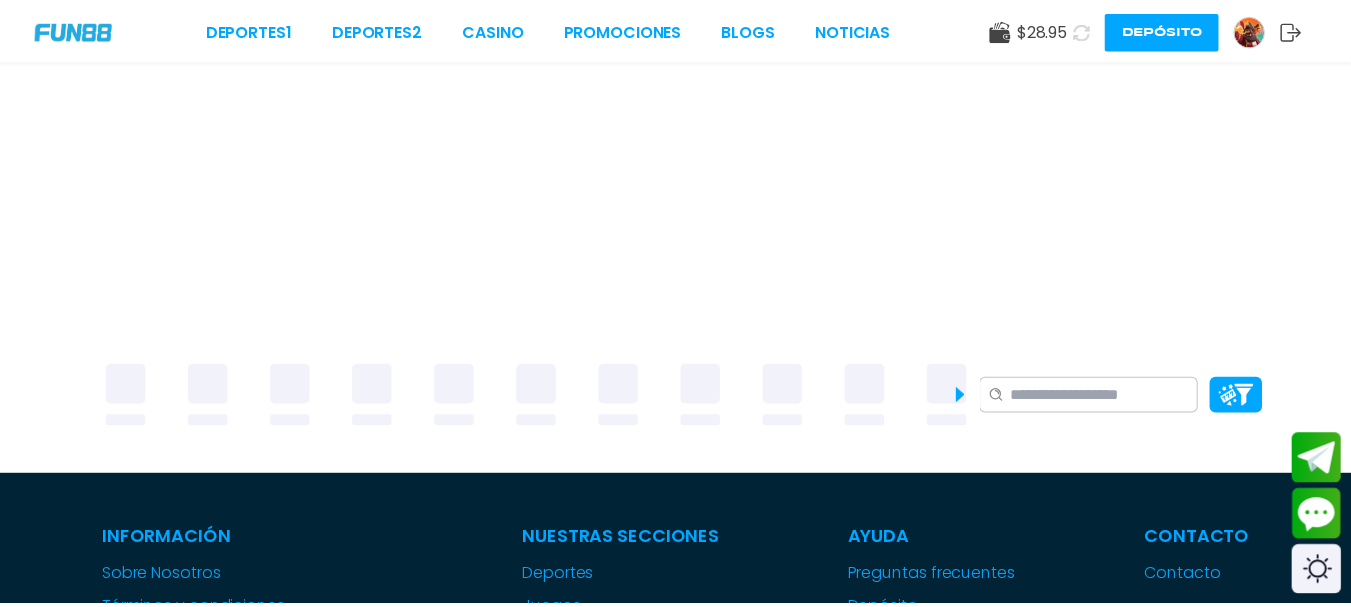 scroll, scrollTop: 0, scrollLeft: 0, axis: both 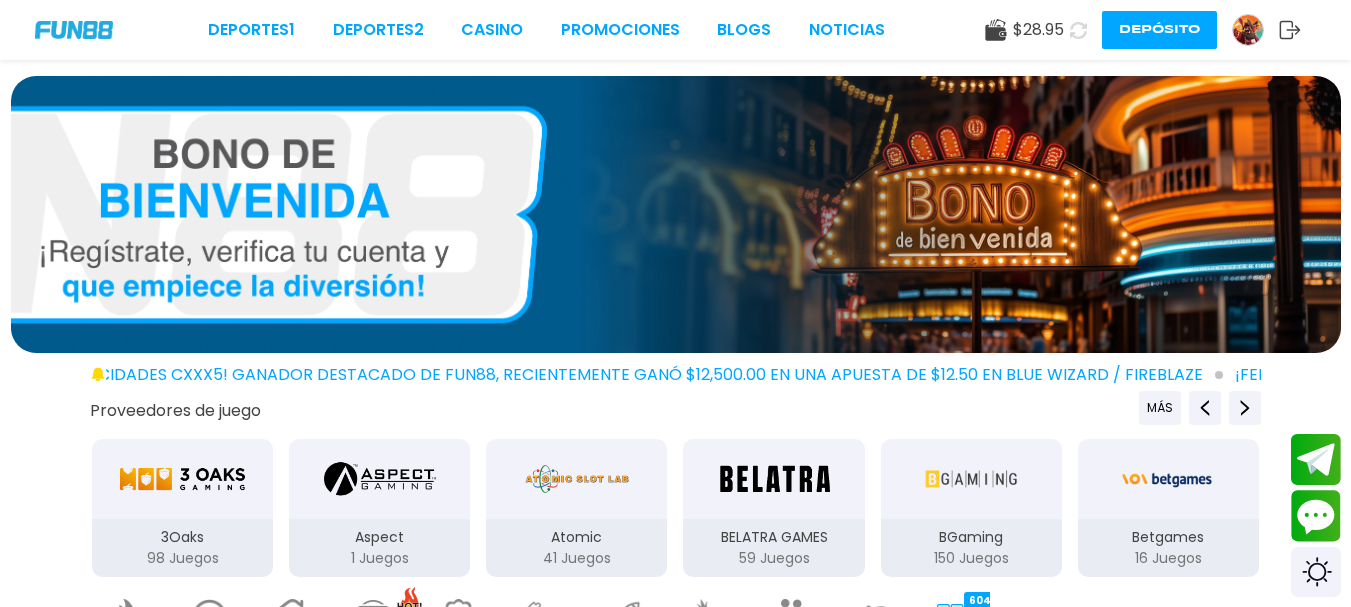 drag, startPoint x: 1079, startPoint y: 30, endPoint x: 1047, endPoint y: 5, distance: 40.60788 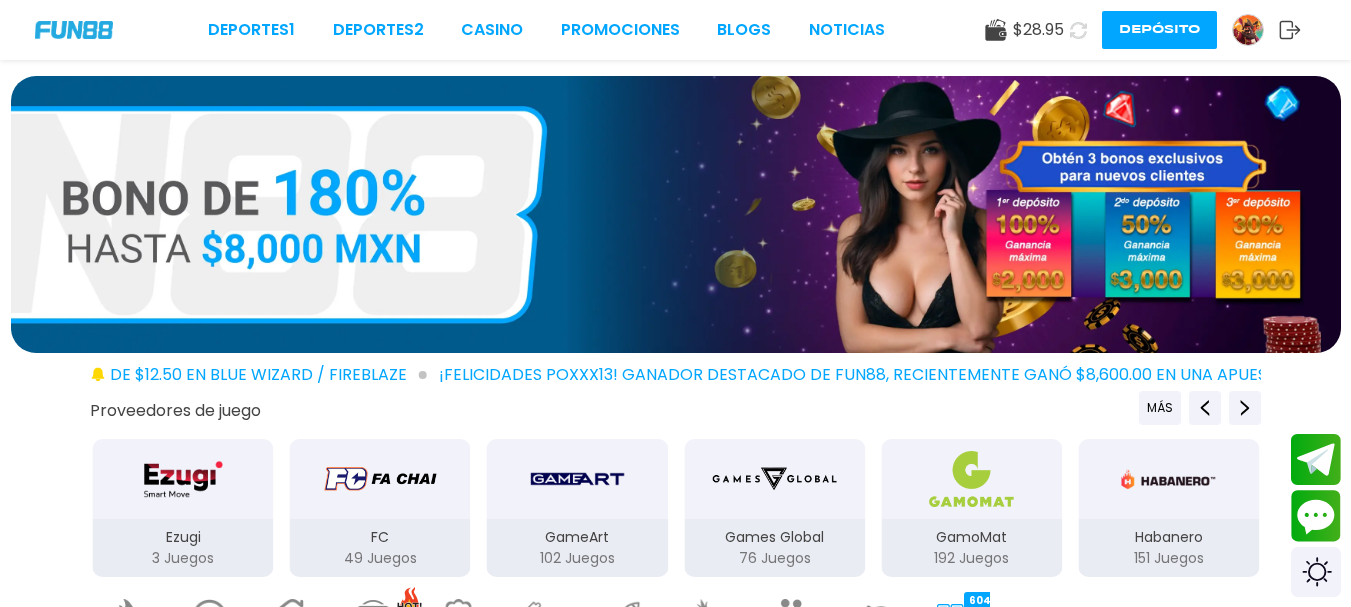 type 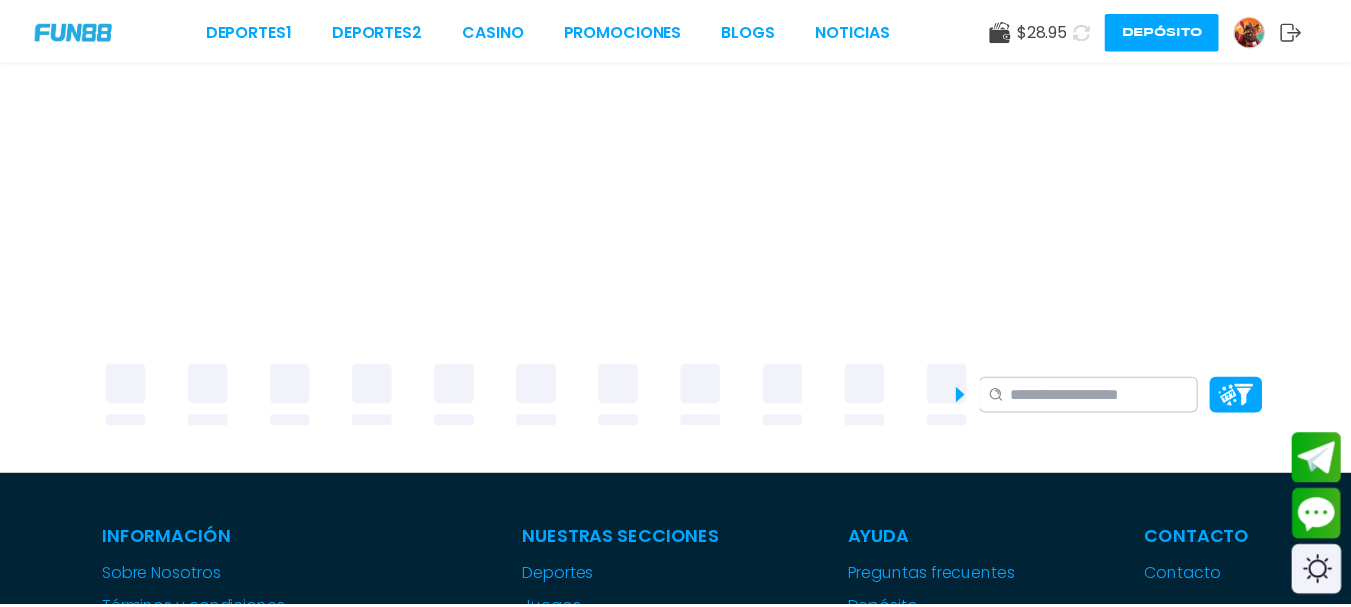 scroll, scrollTop: 0, scrollLeft: 0, axis: both 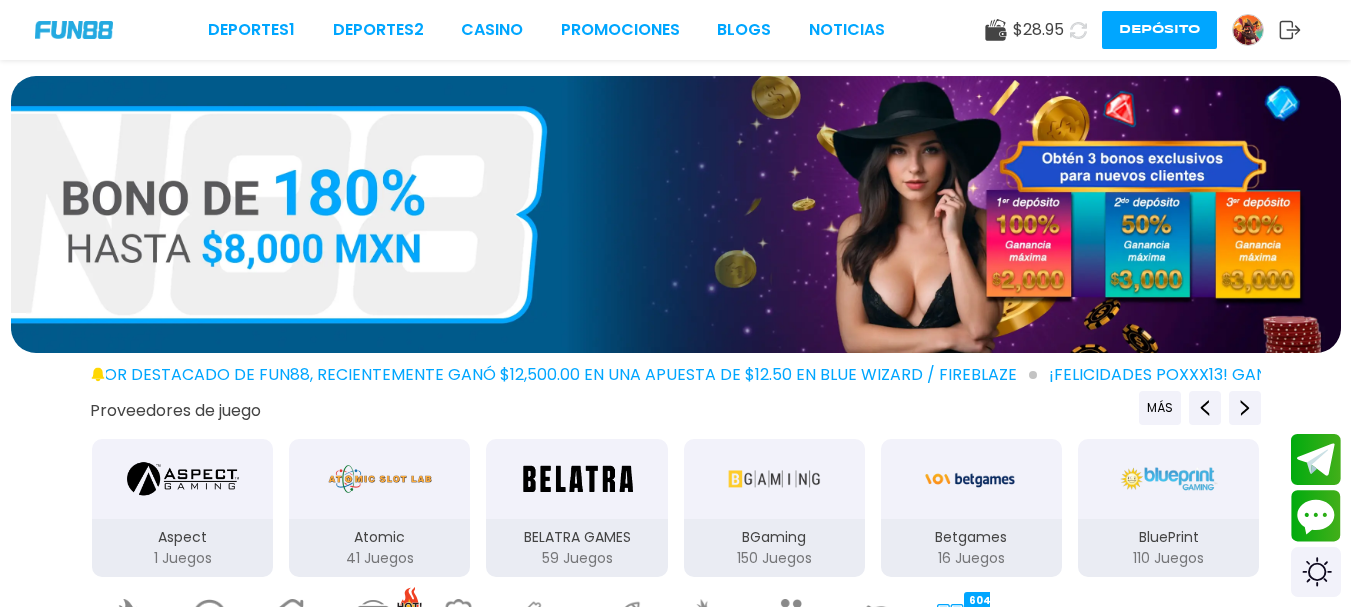 click 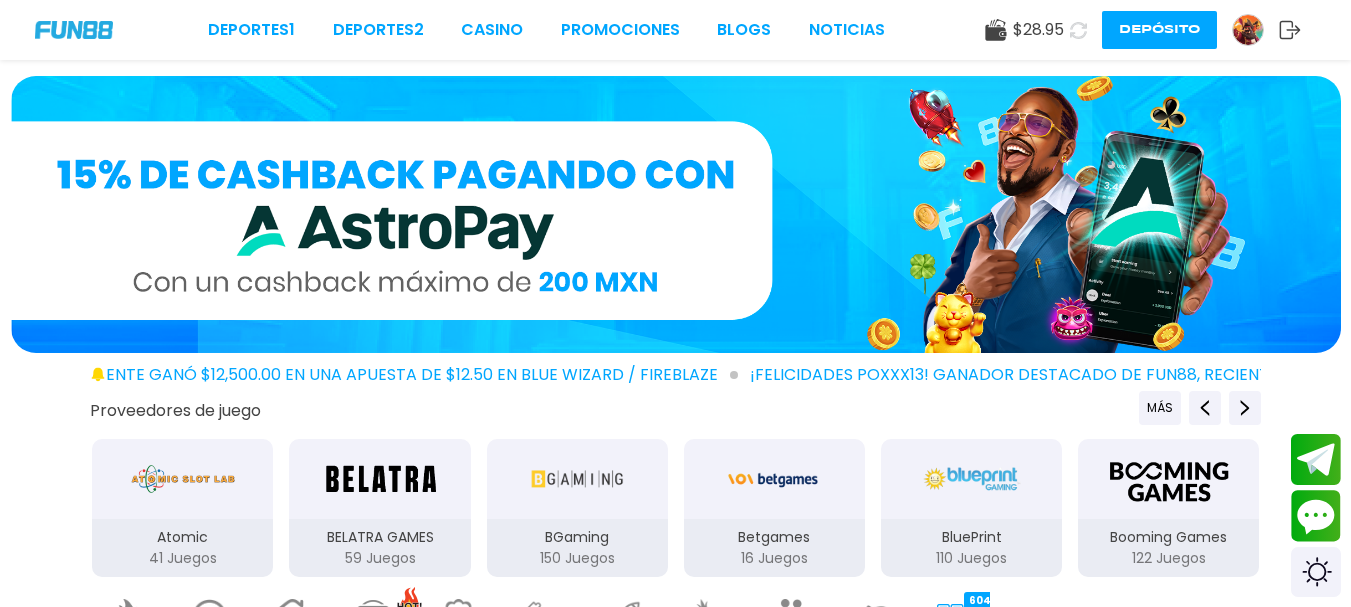 click 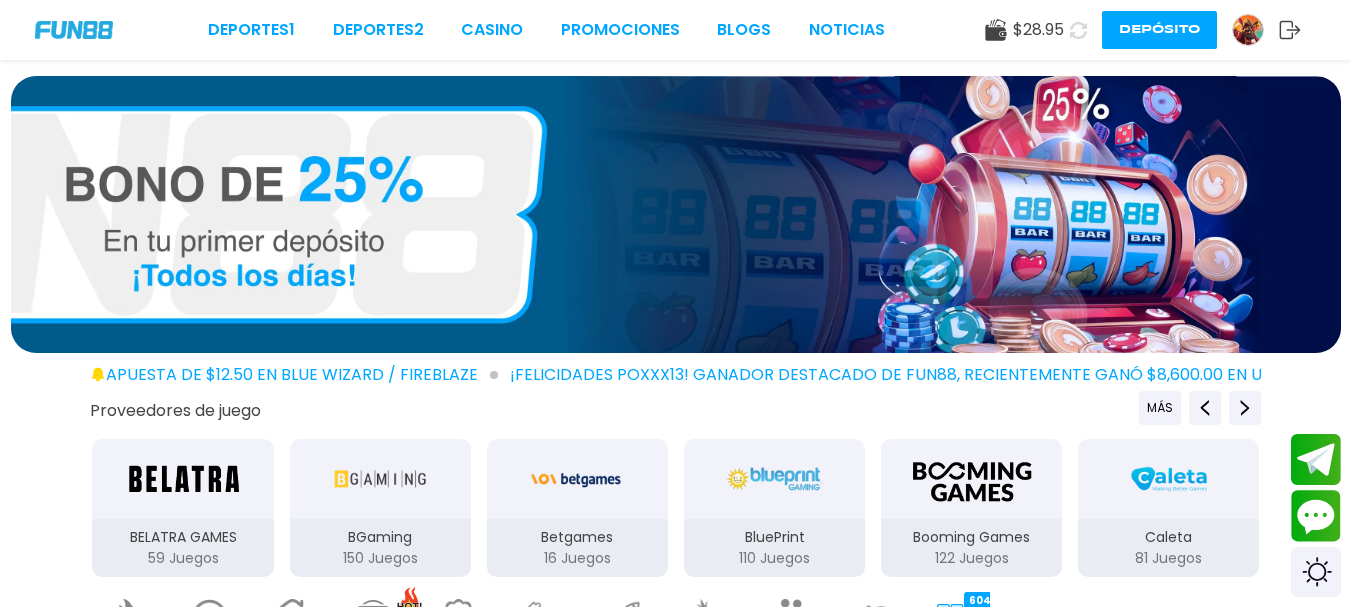click 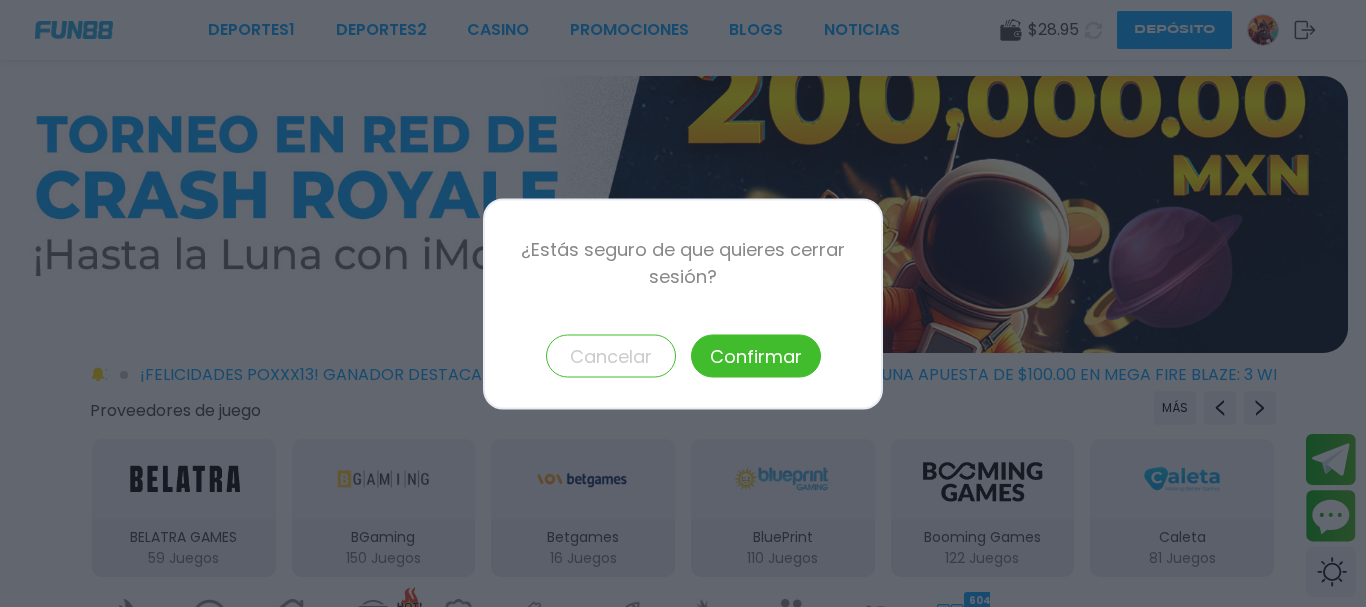 click on "Confirmar" at bounding box center [756, 355] 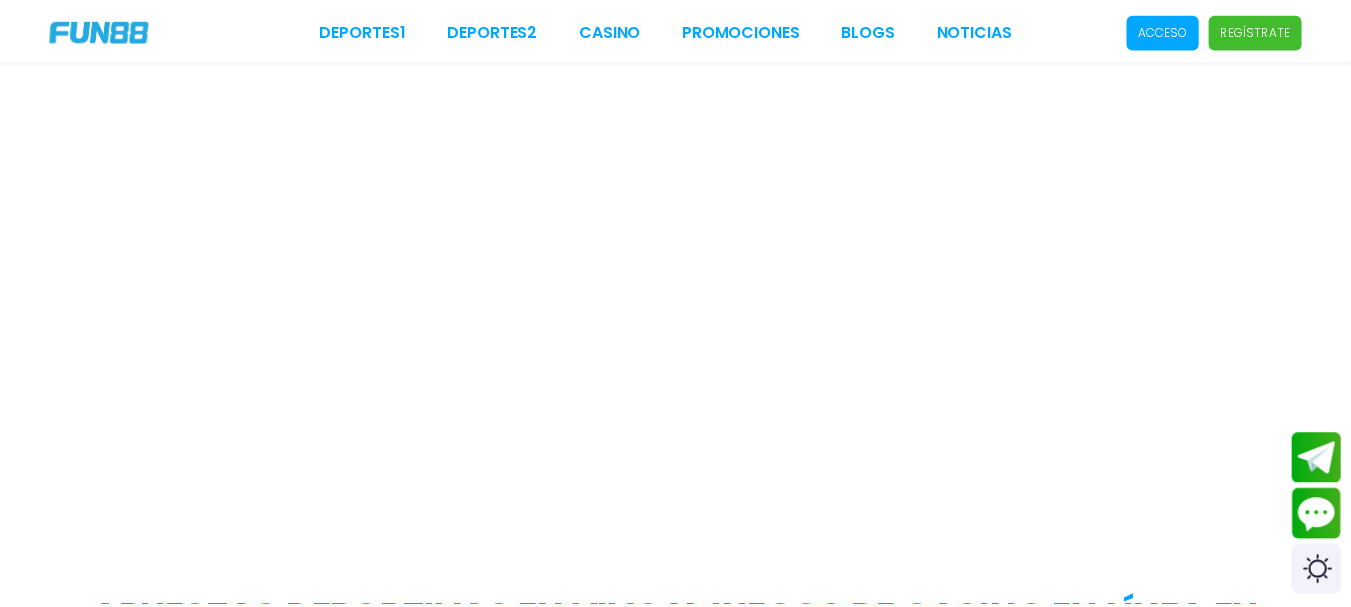 scroll, scrollTop: 0, scrollLeft: 0, axis: both 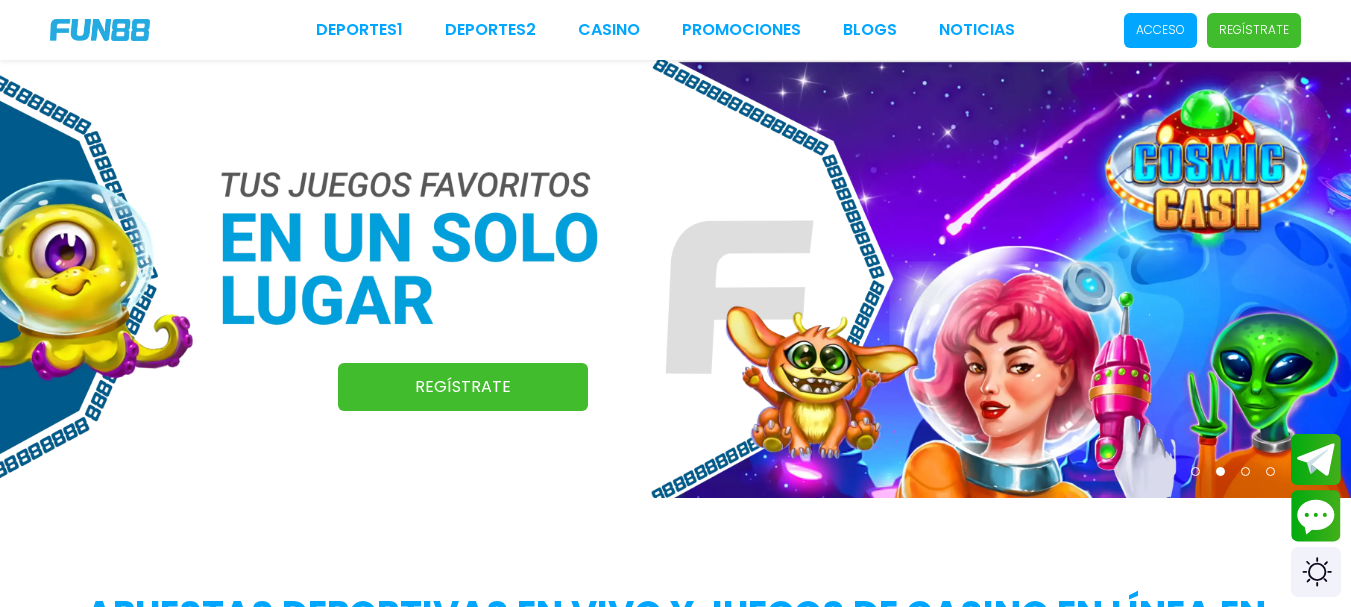 click on "Acceso" at bounding box center (1160, 30) 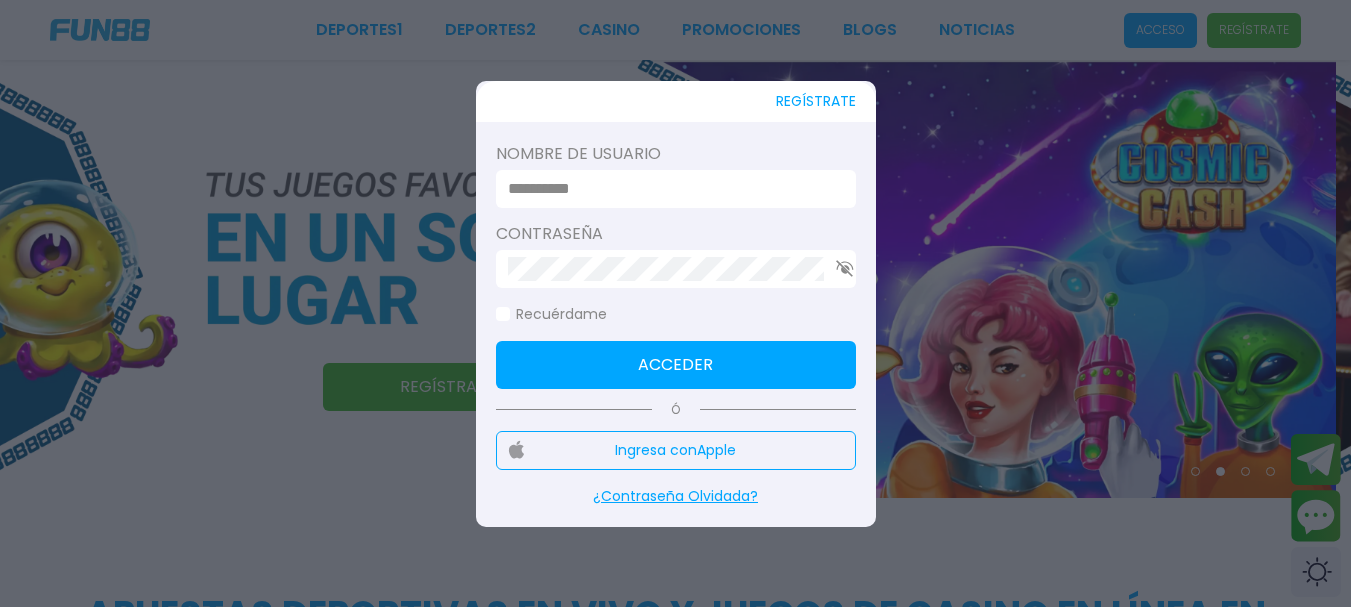type on "********" 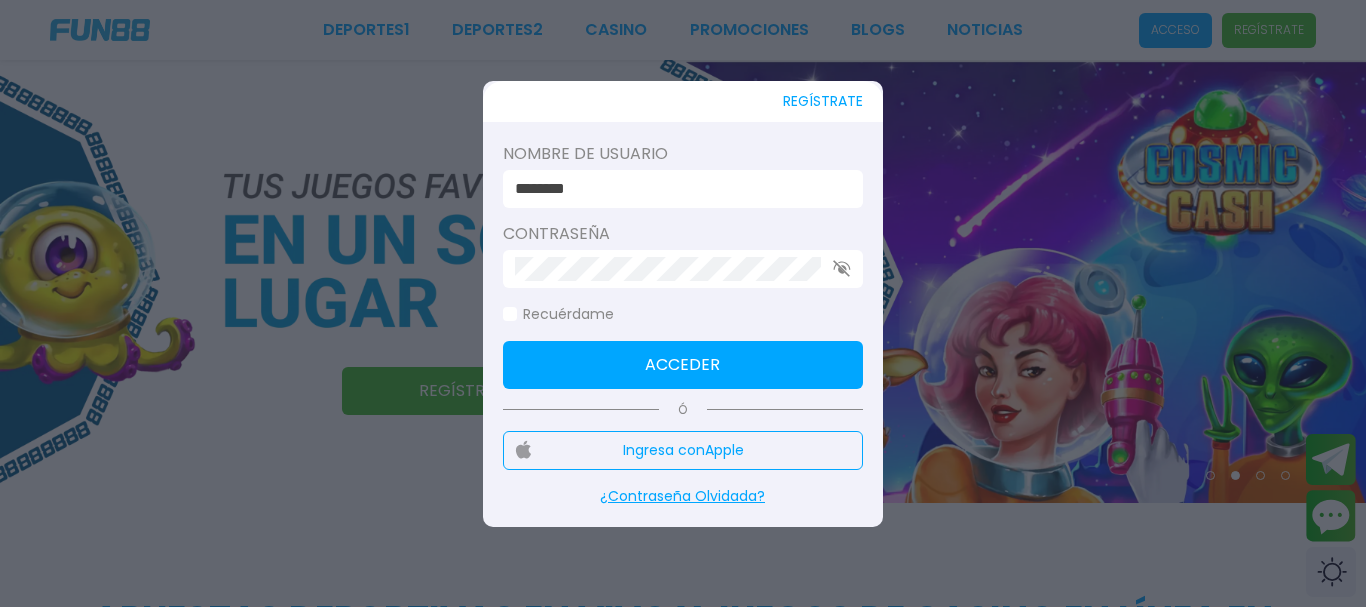 click on "Acceder" at bounding box center (683, 365) 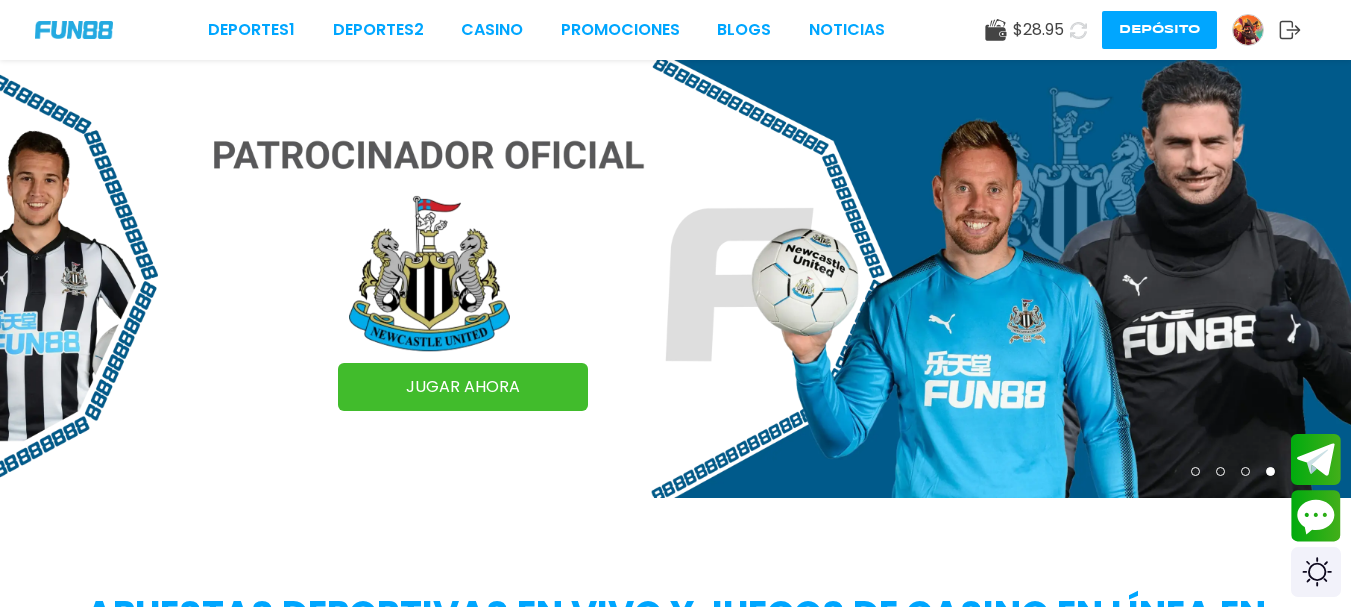 click 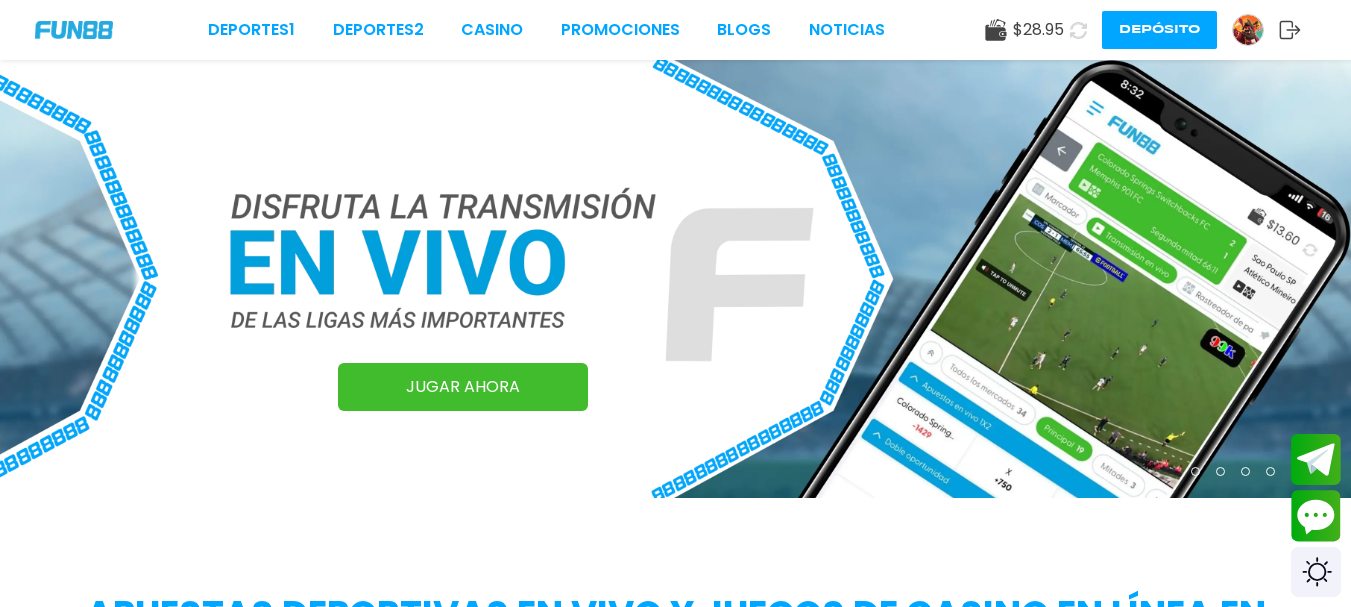 click at bounding box center (1078, 30) 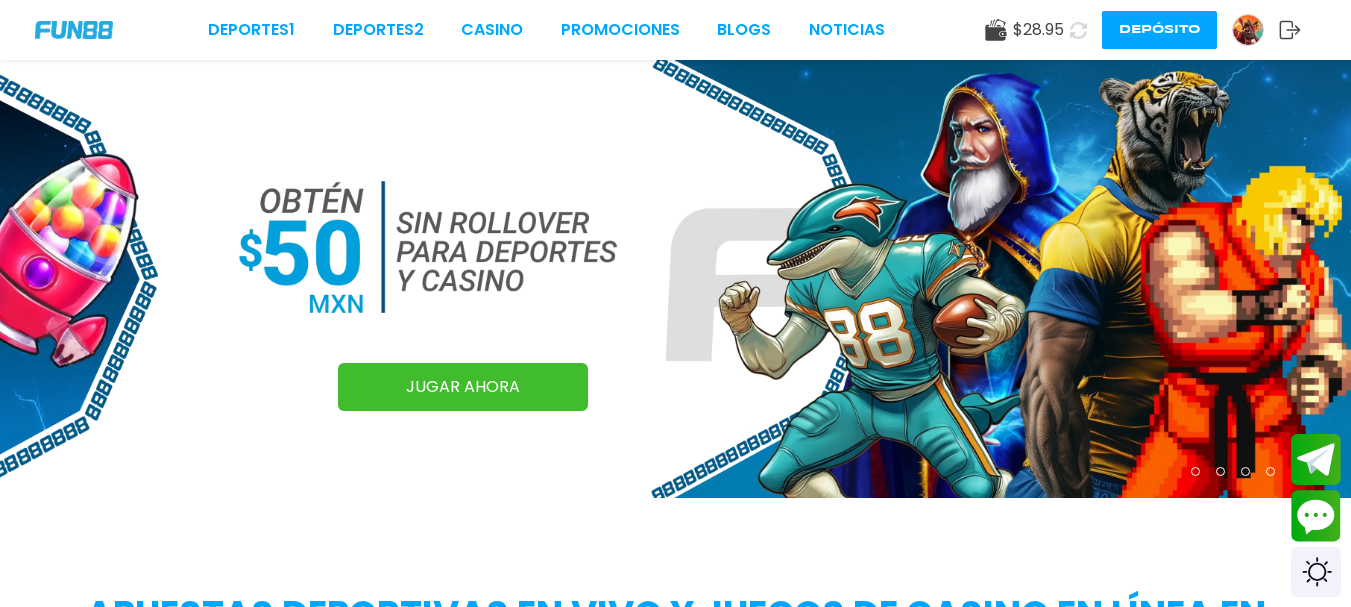 click 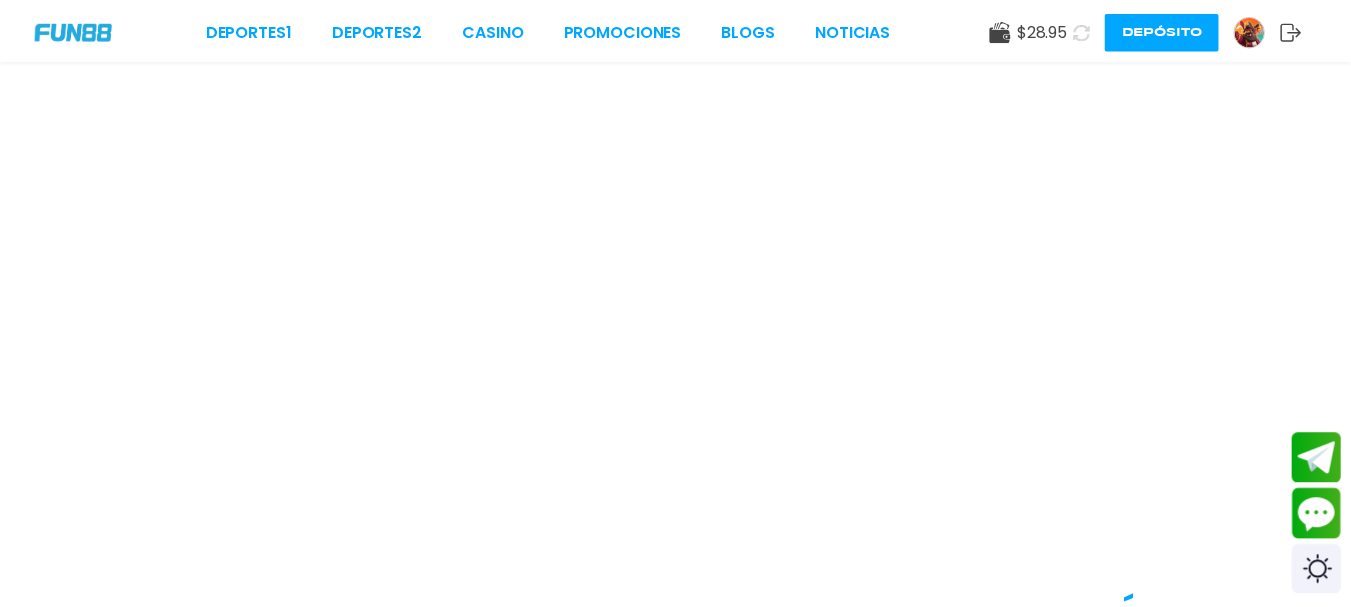 scroll, scrollTop: 0, scrollLeft: 0, axis: both 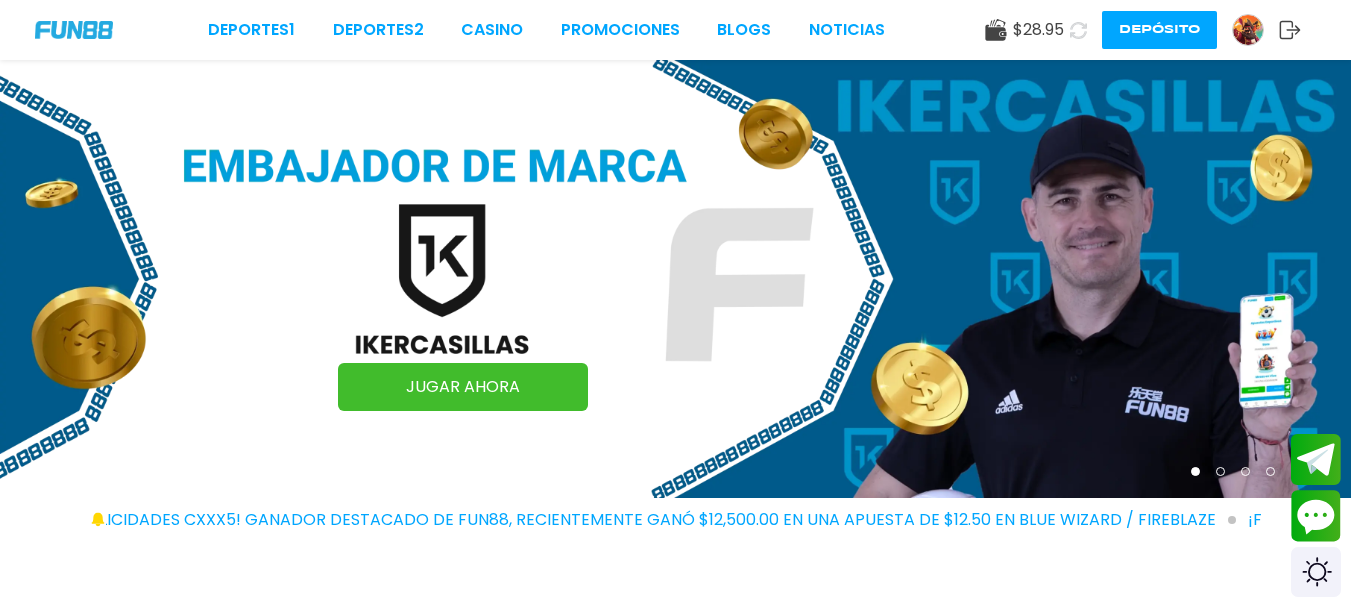 click 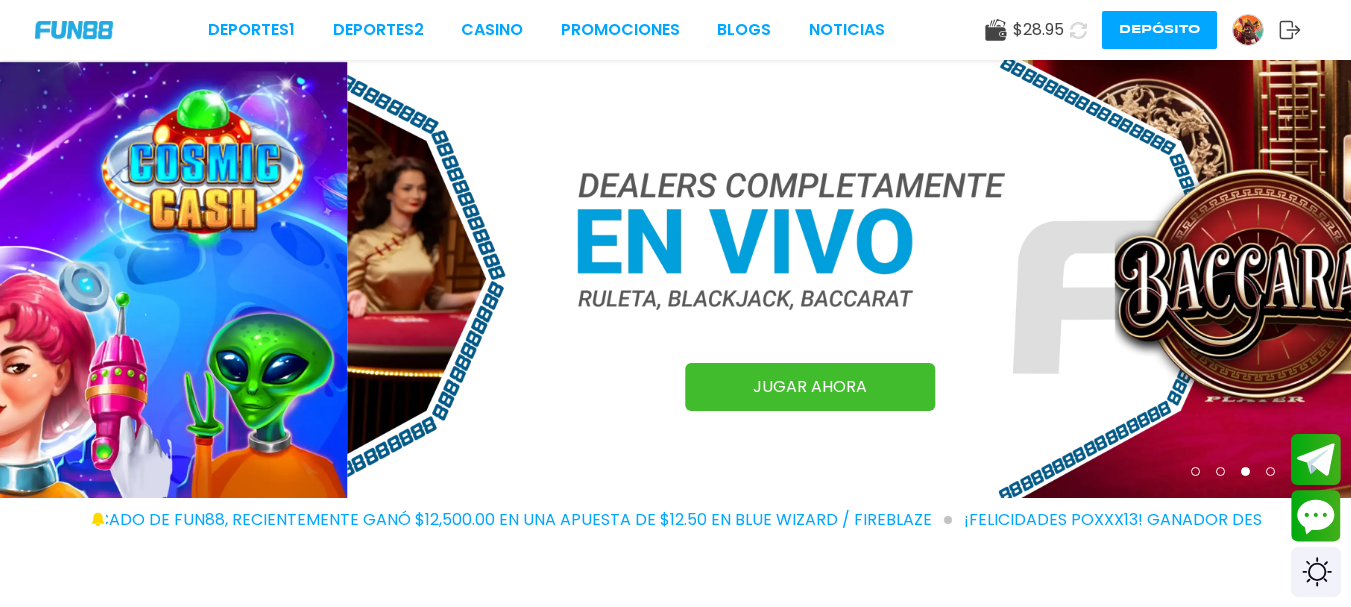 click 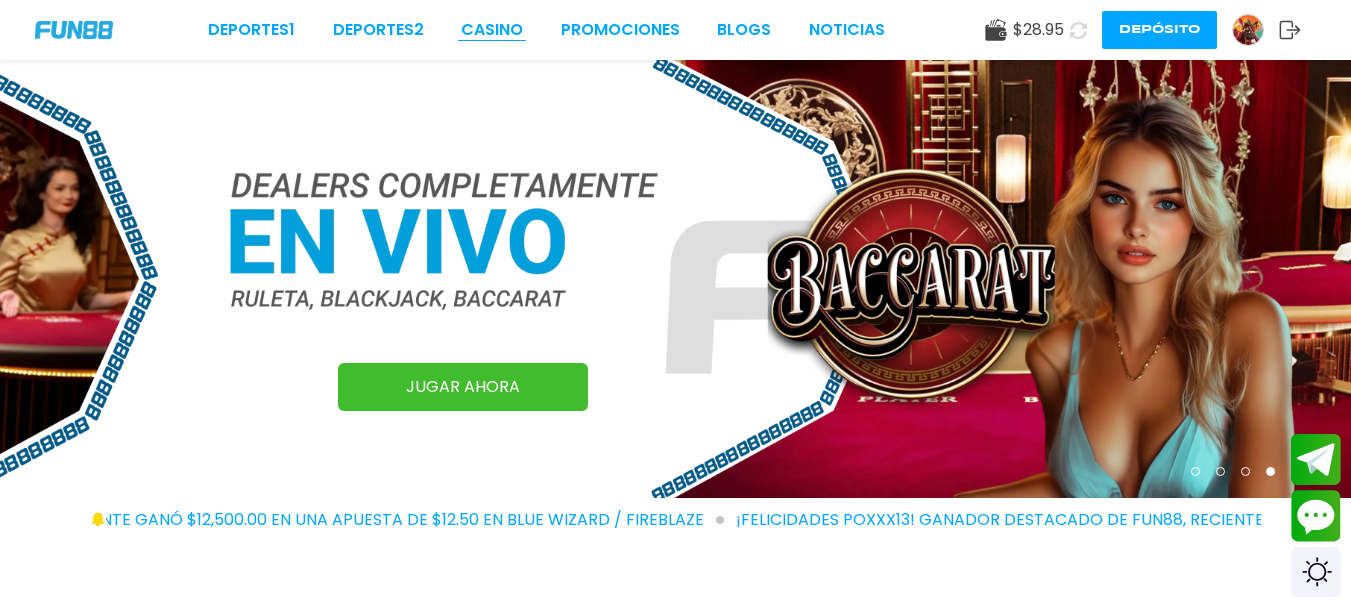 click on "CASINO" at bounding box center (492, 30) 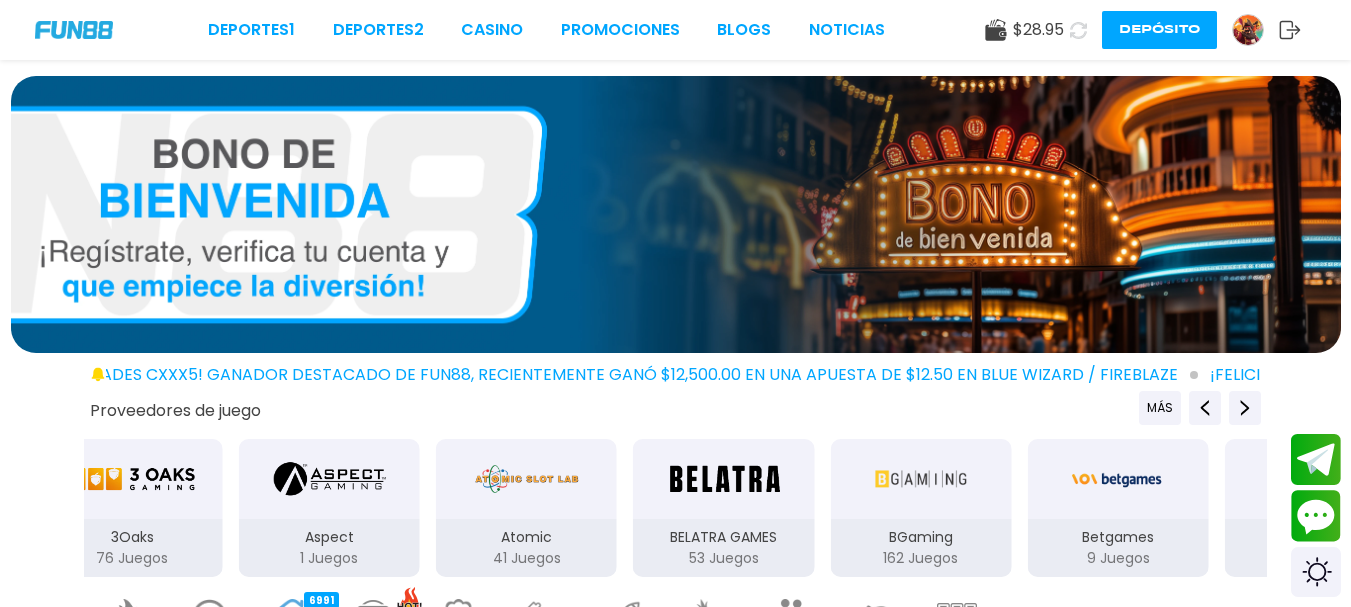 click 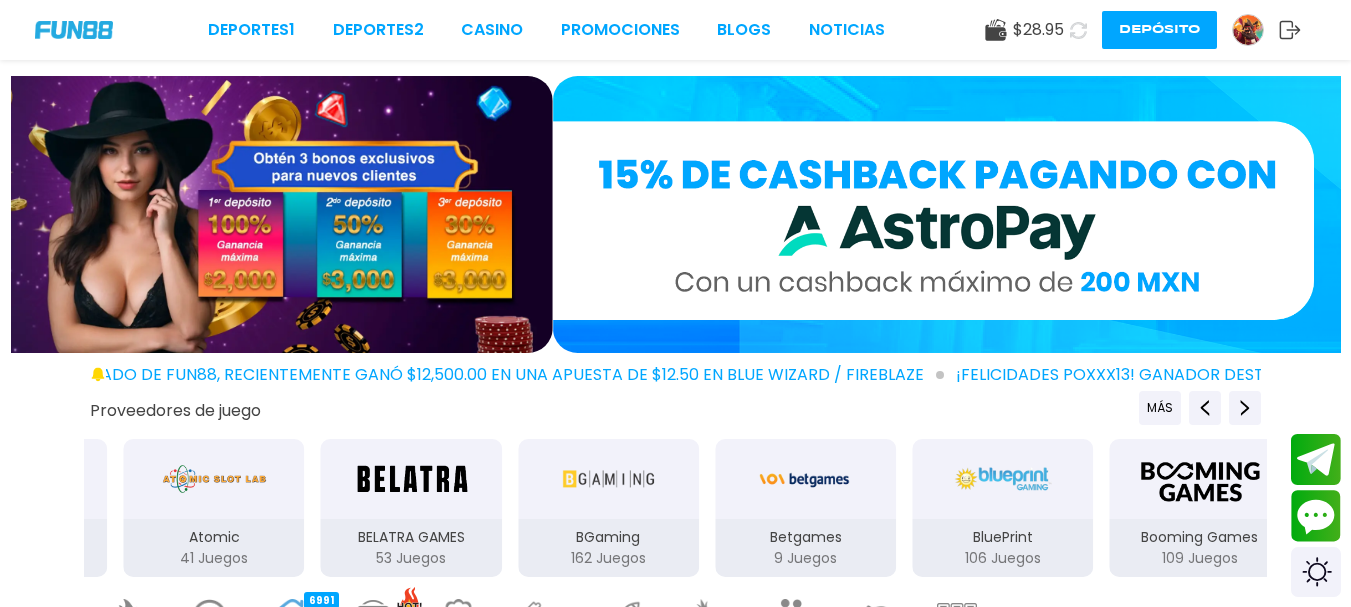click 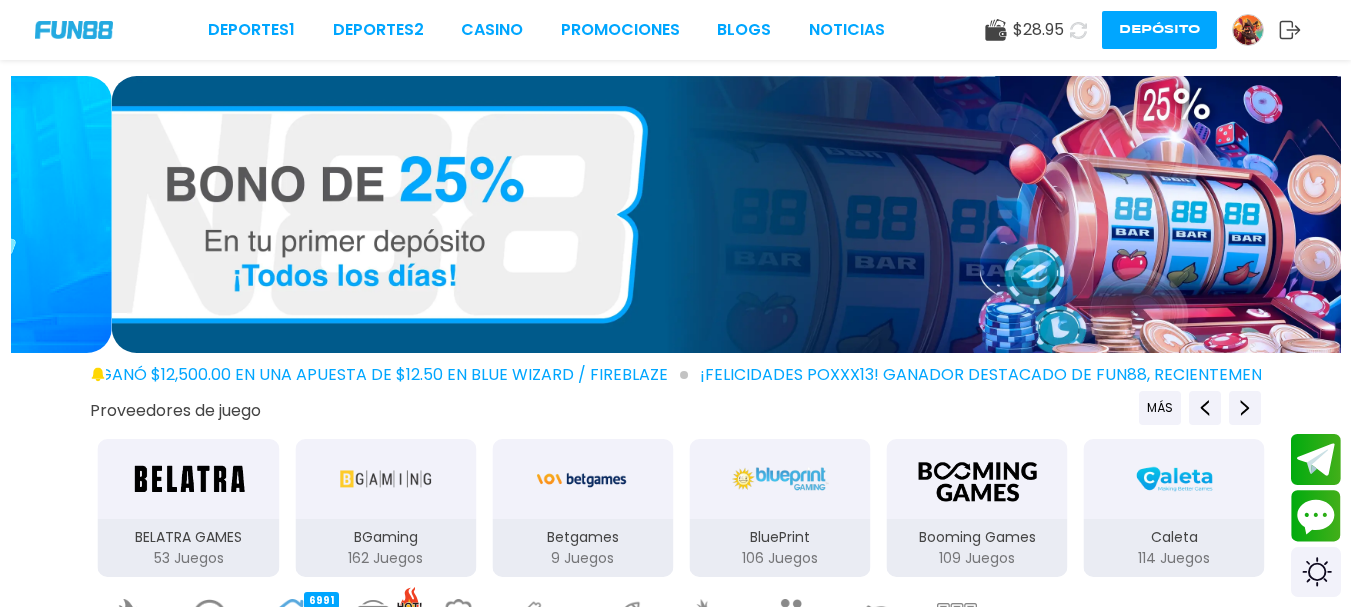 click 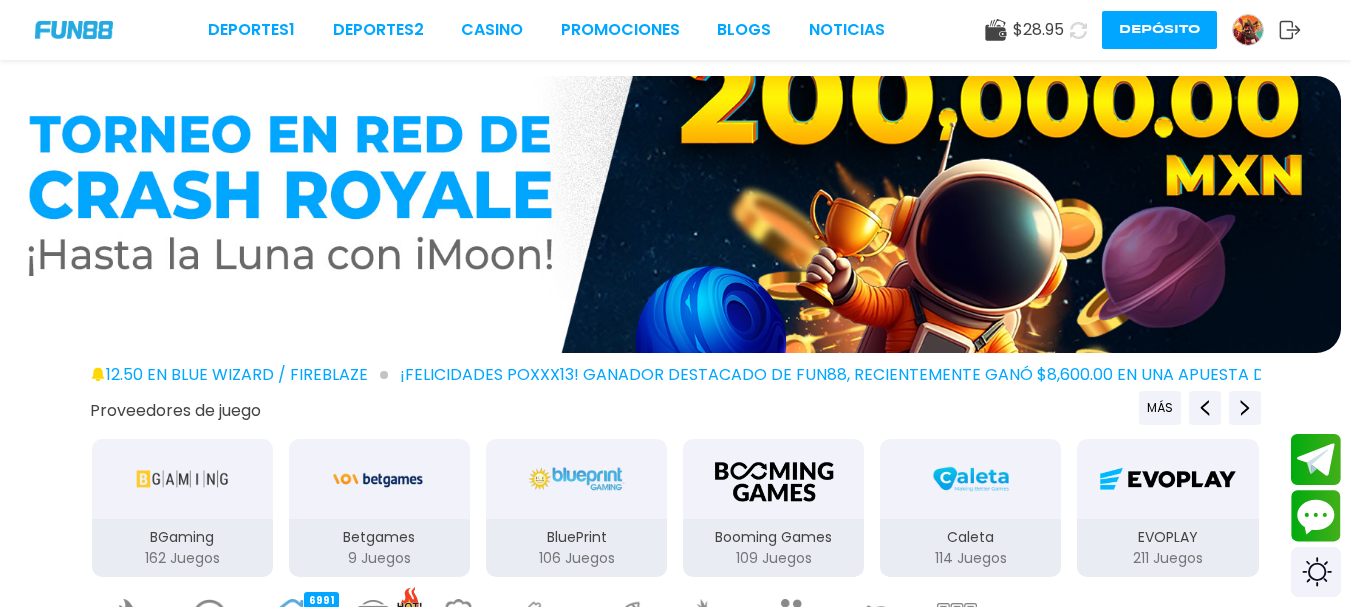 click 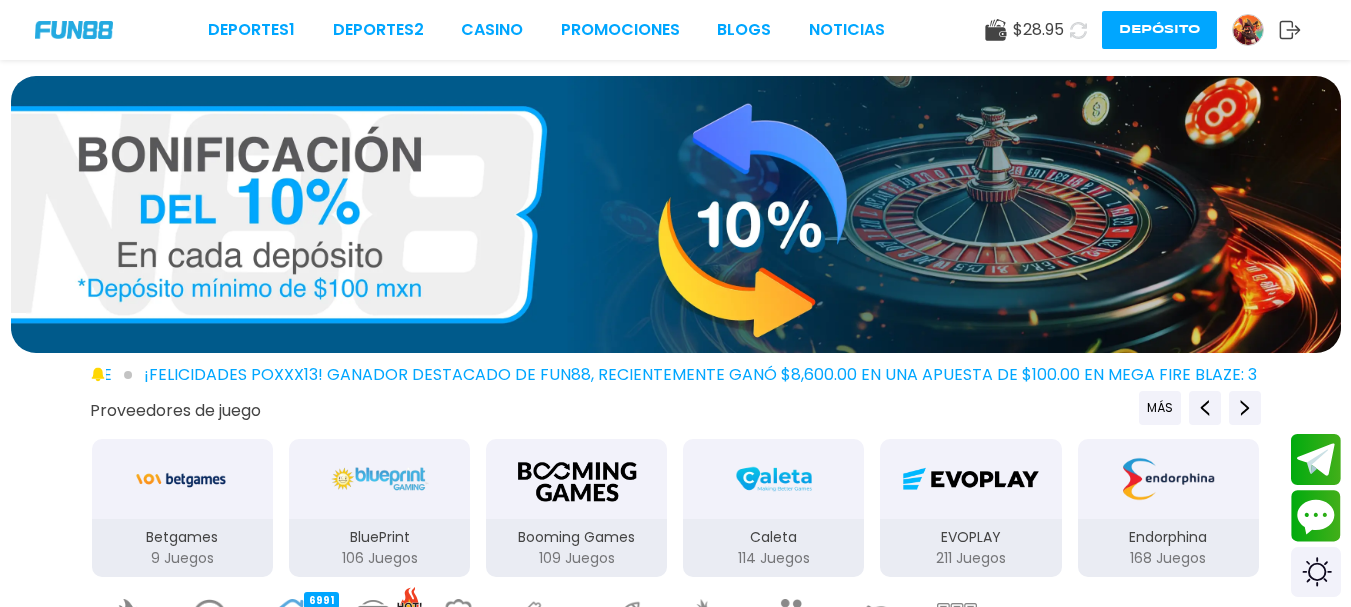 click on "$ 28.95" at bounding box center (1038, 30) 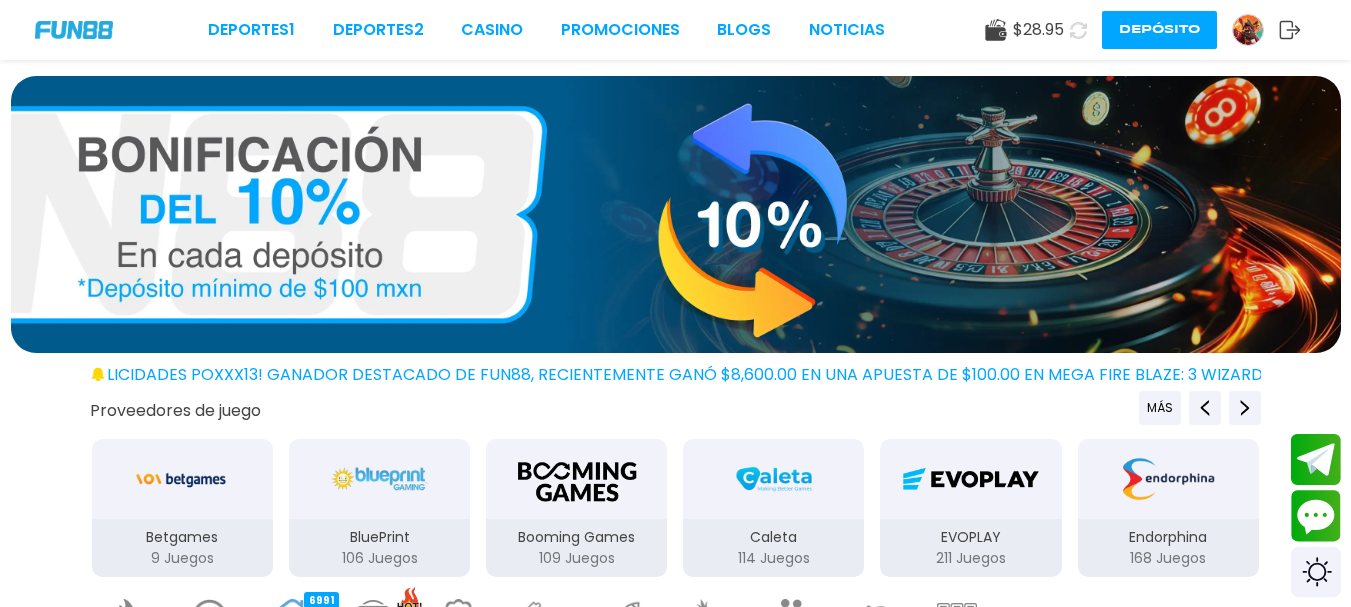click 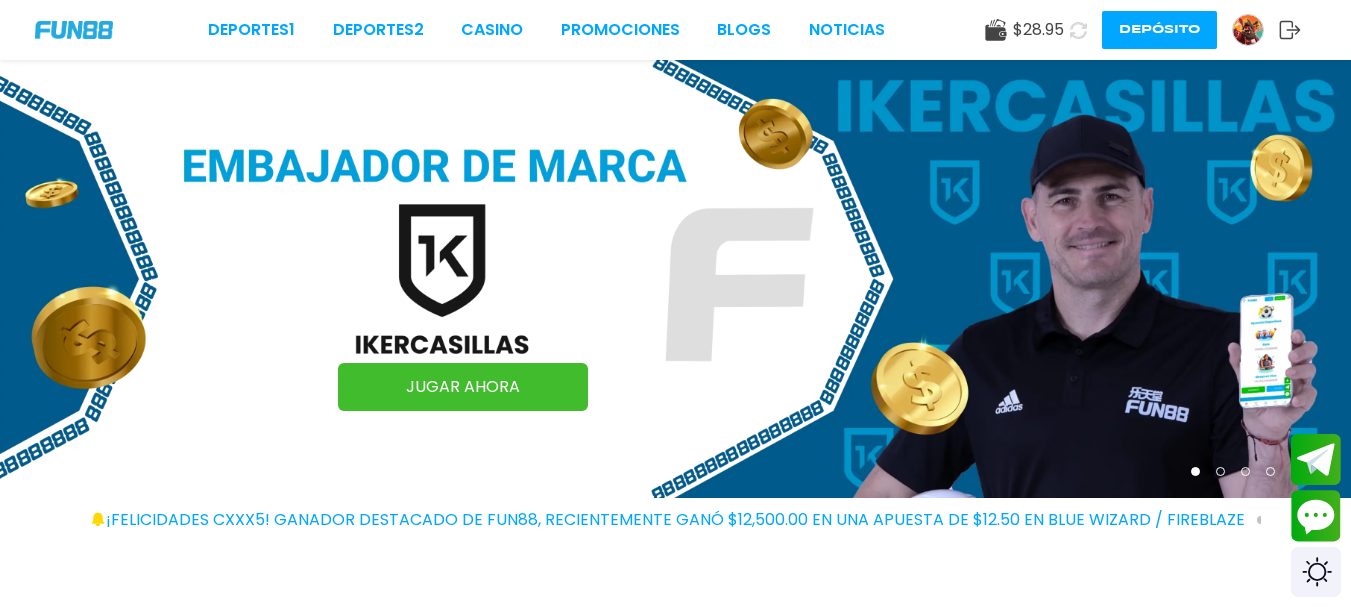 scroll, scrollTop: 0, scrollLeft: 0, axis: both 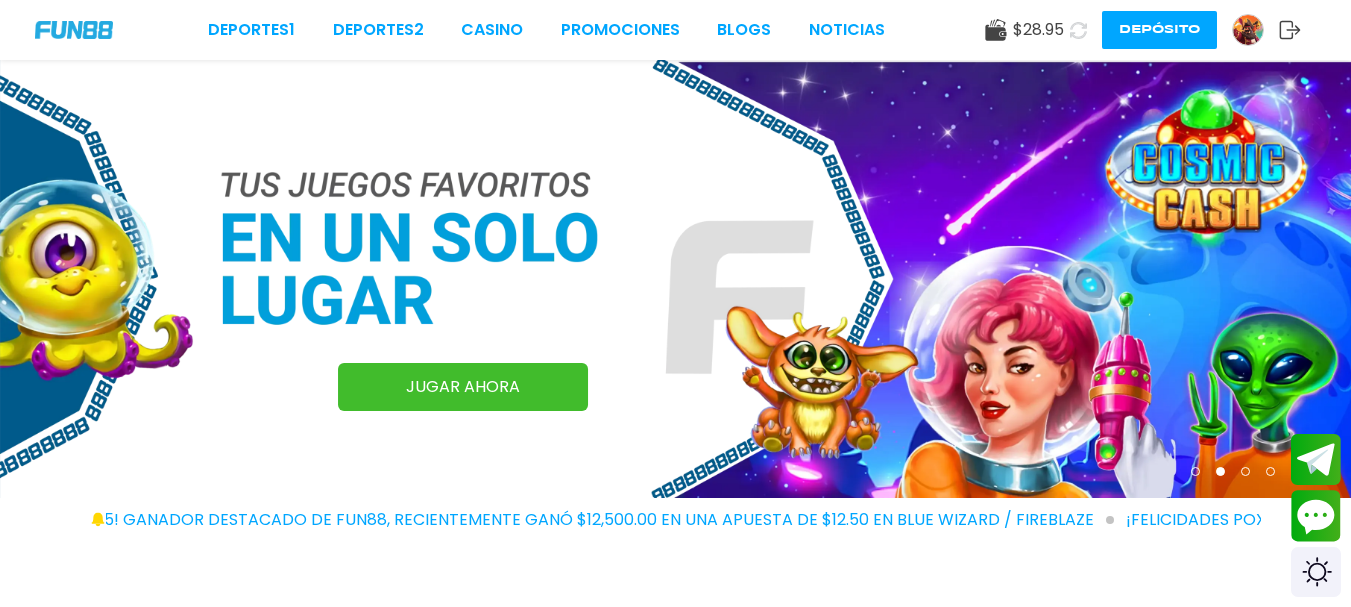 click at bounding box center (1078, 30) 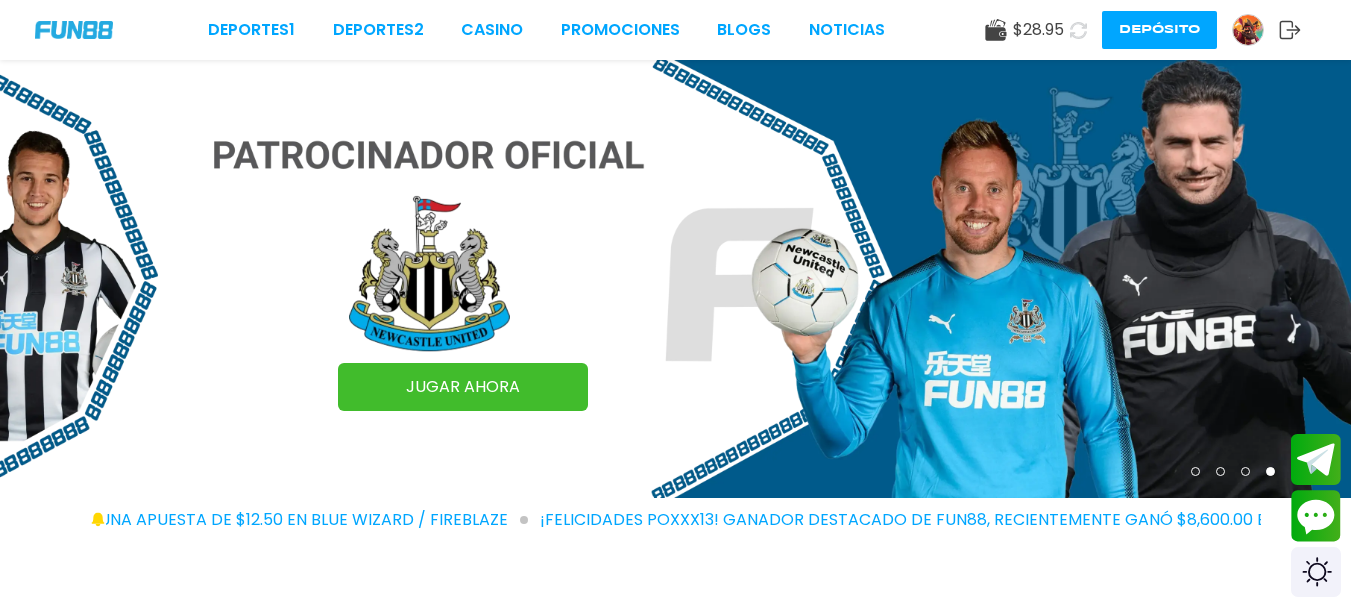 click 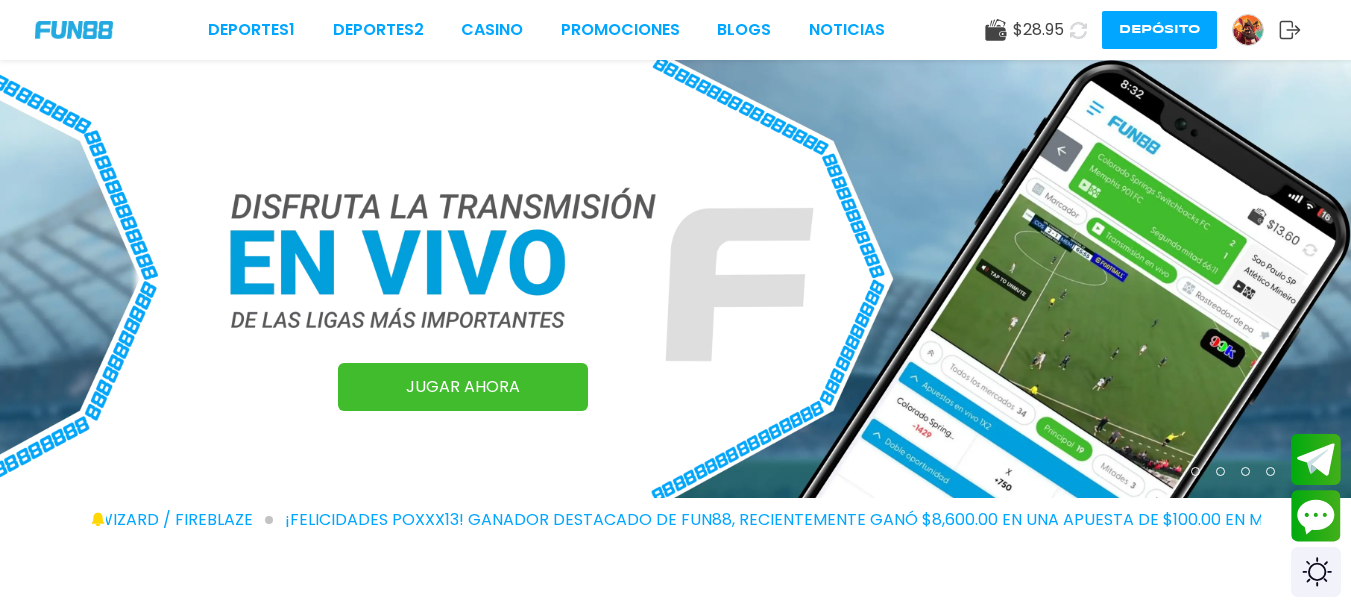 click 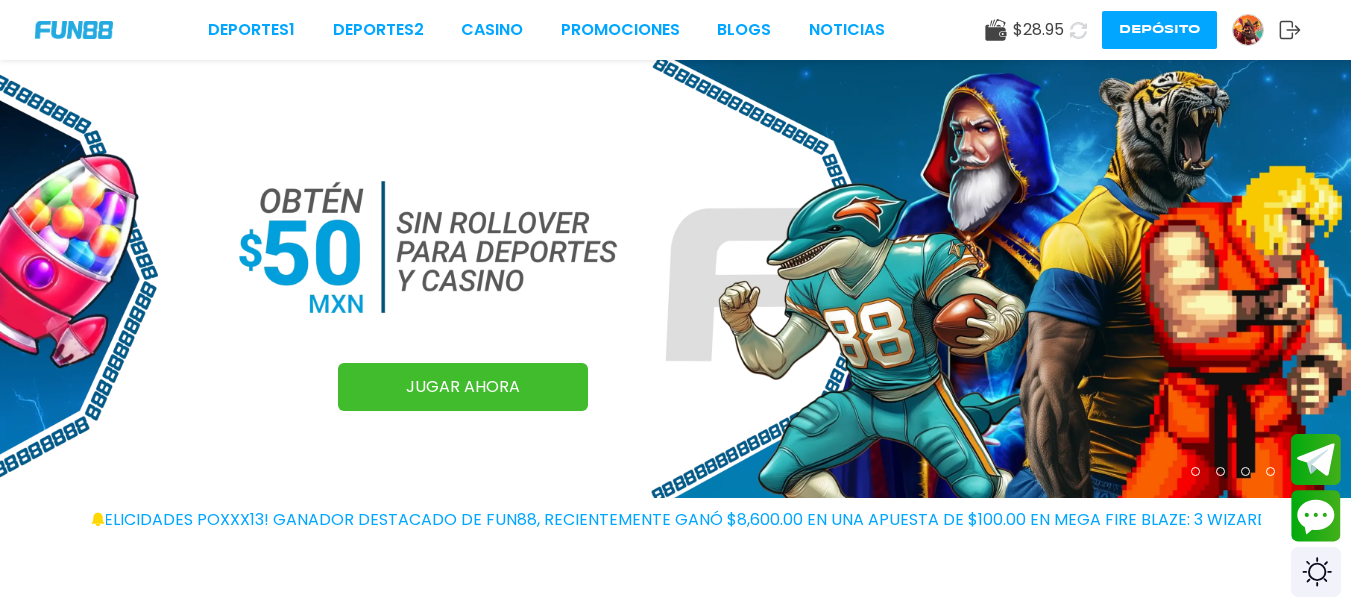 click on "$ 28.95" at bounding box center (1038, 30) 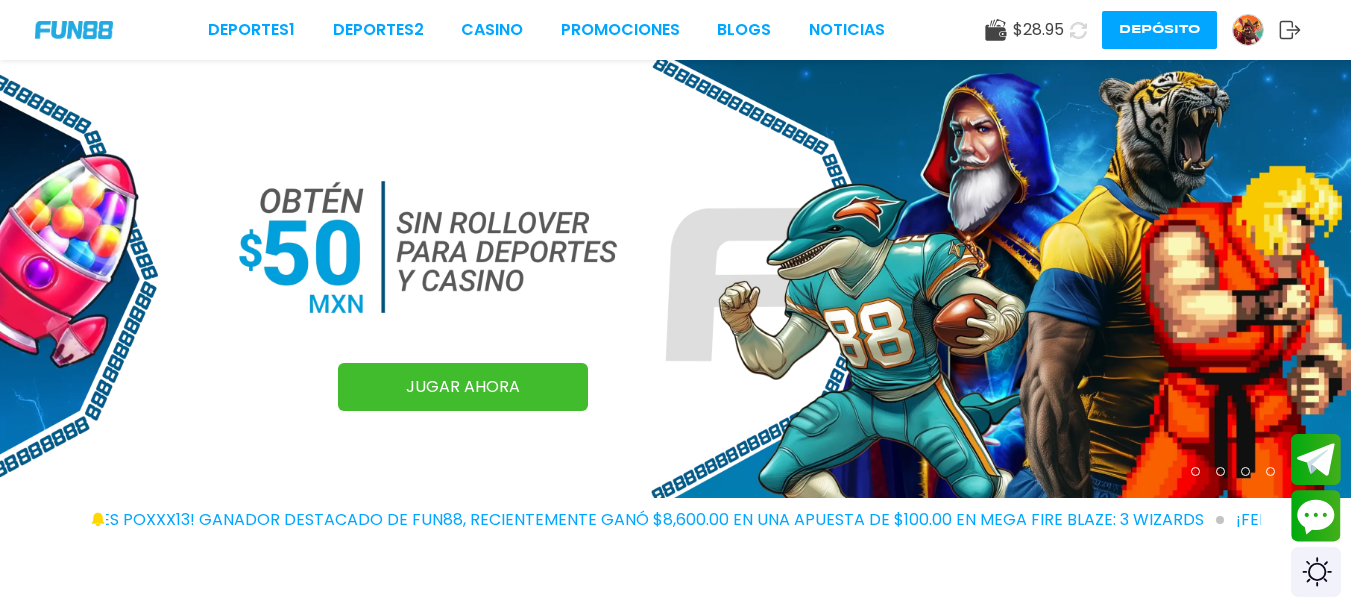 click on "Depósito" at bounding box center (1159, 30) 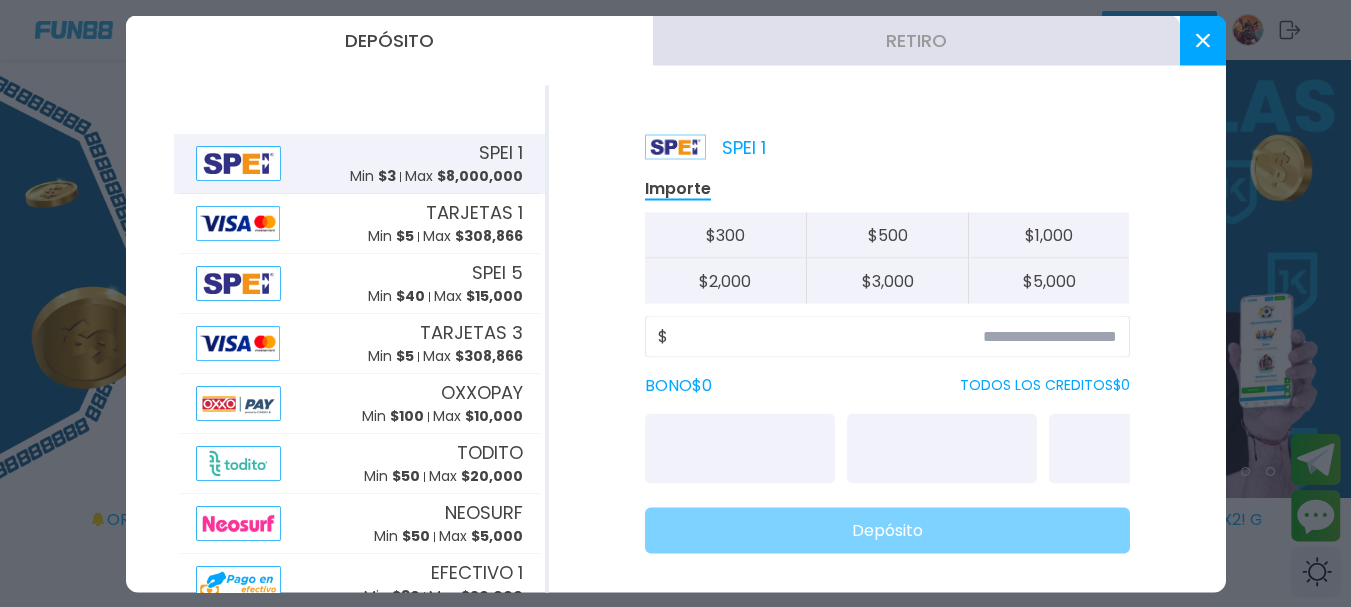click at bounding box center (1203, 40) 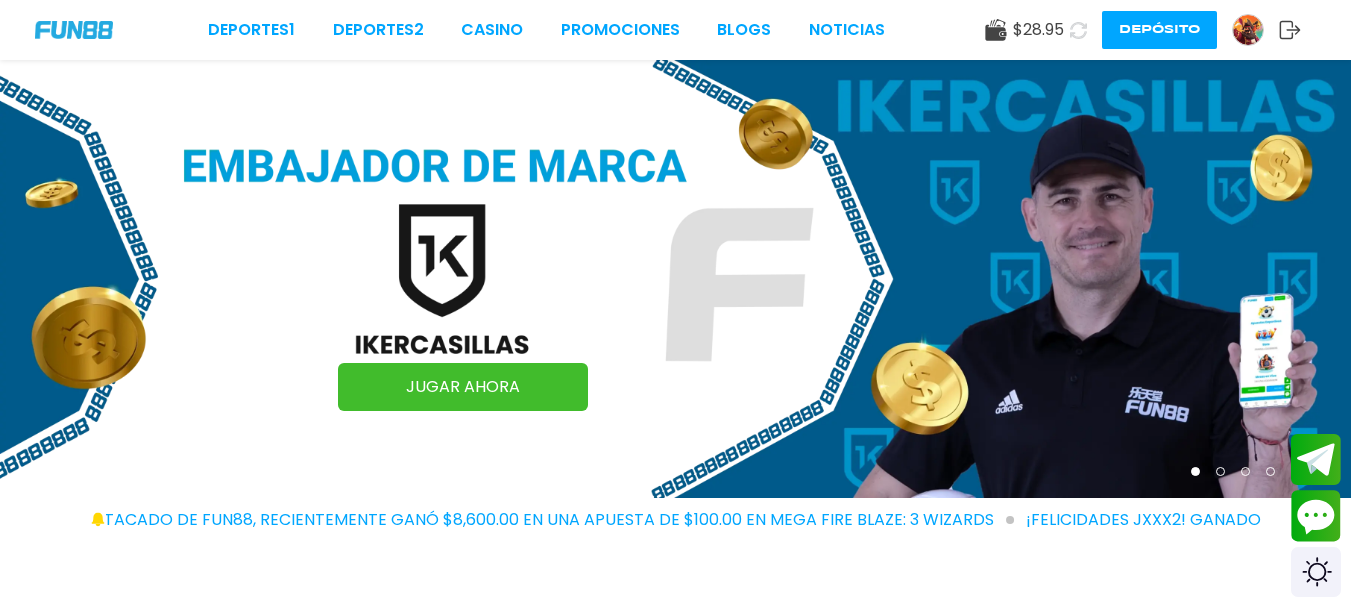 click on "$ 28.95 Depósito" at bounding box center (1143, 30) 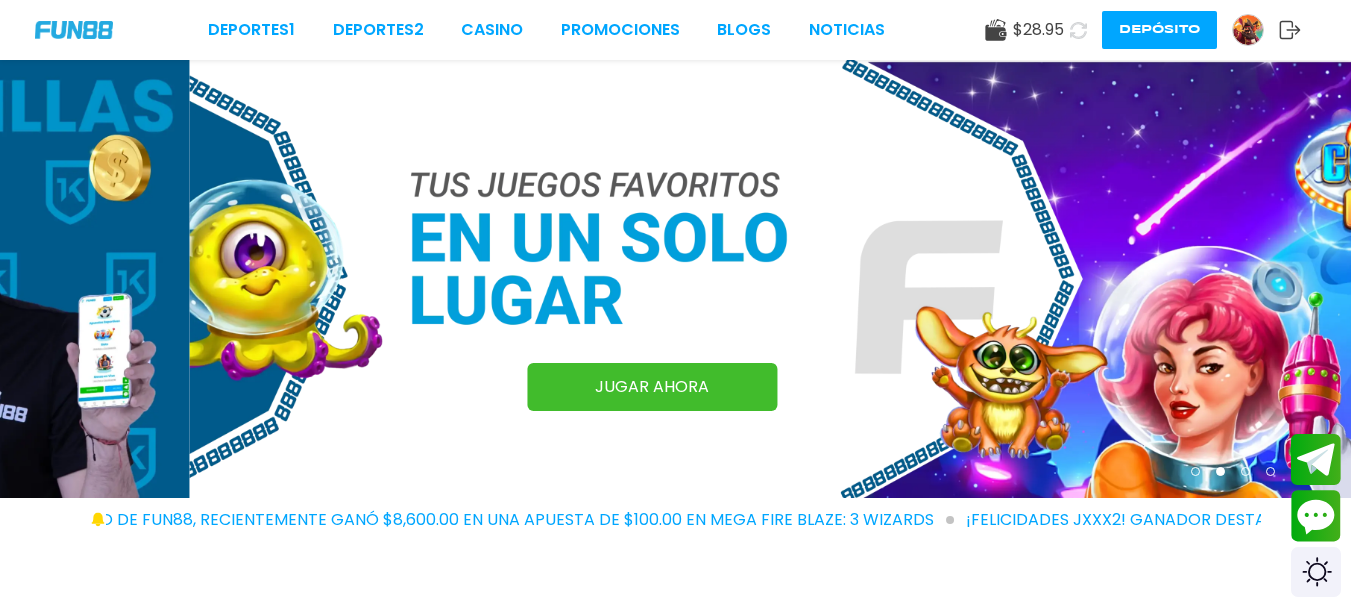 click 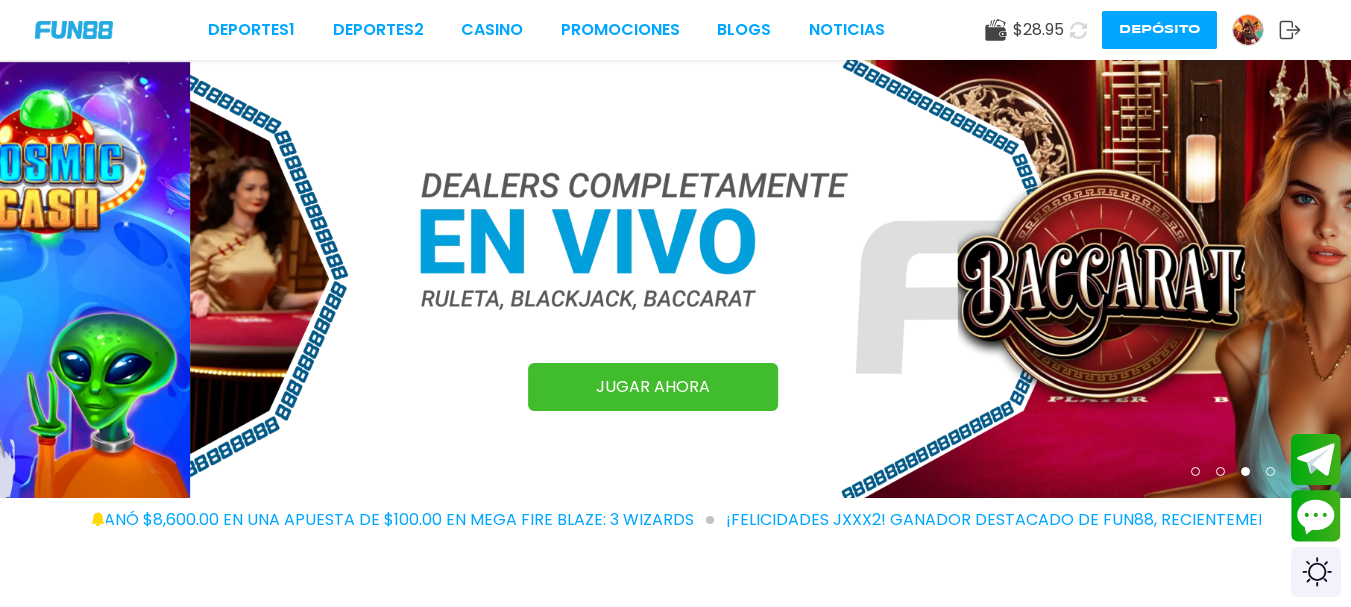 click 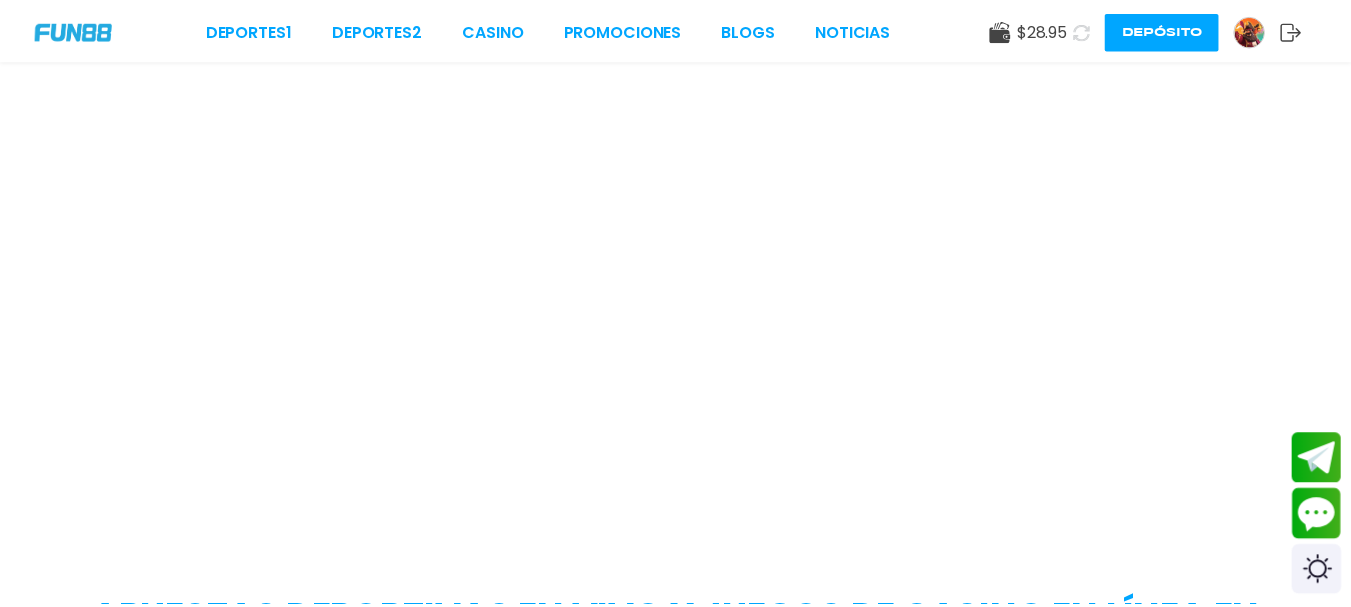 scroll, scrollTop: 0, scrollLeft: 0, axis: both 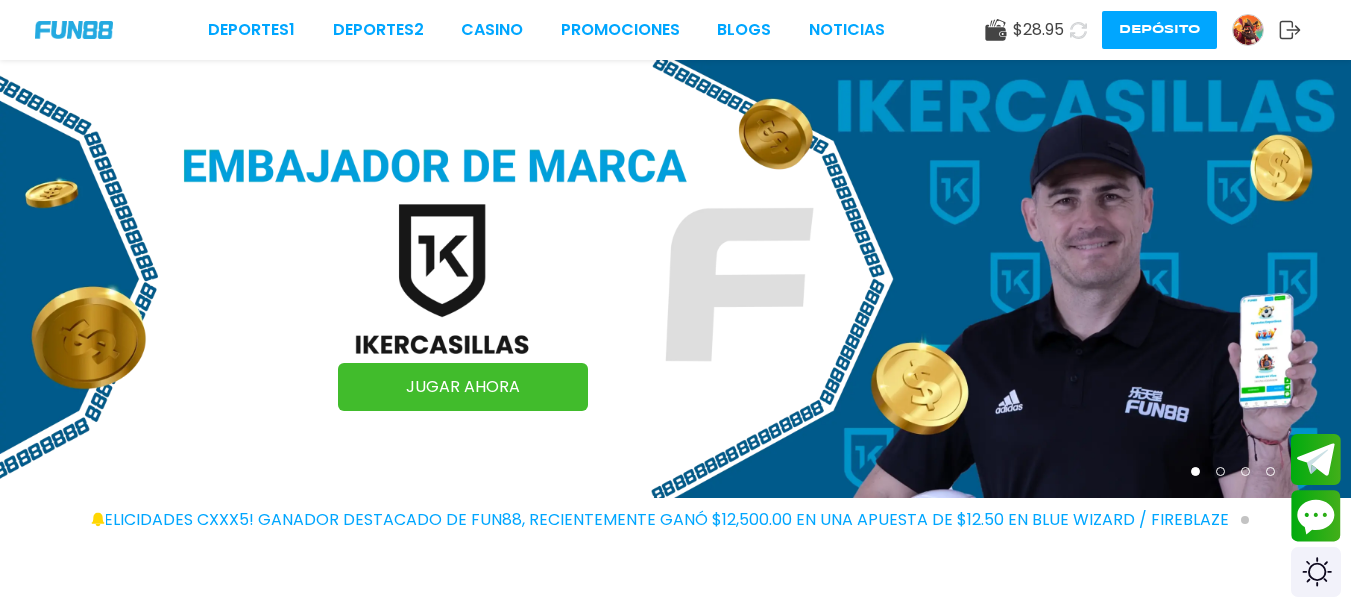 click 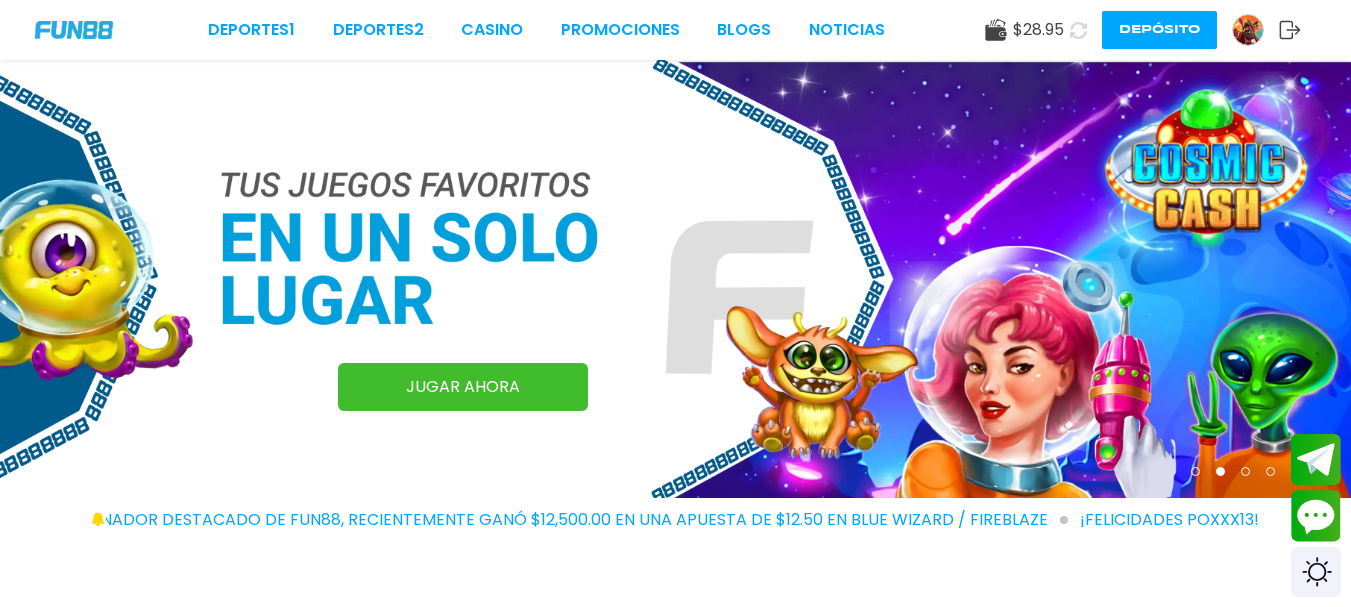 type 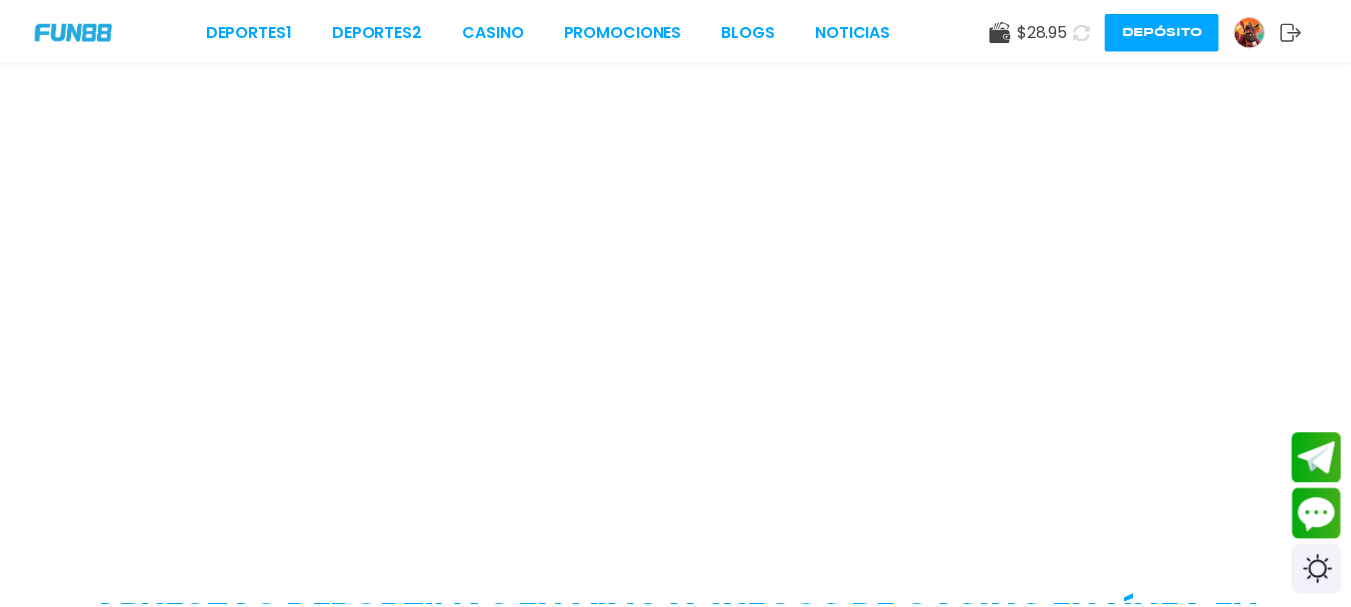 scroll, scrollTop: 0, scrollLeft: 0, axis: both 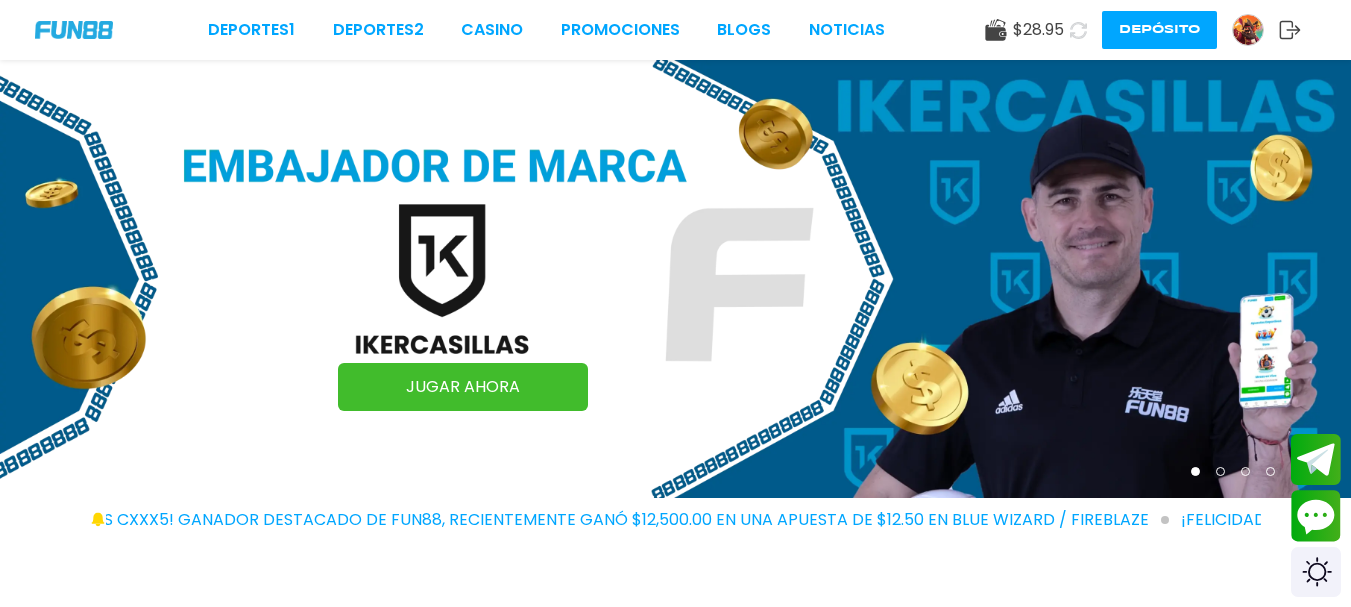 click 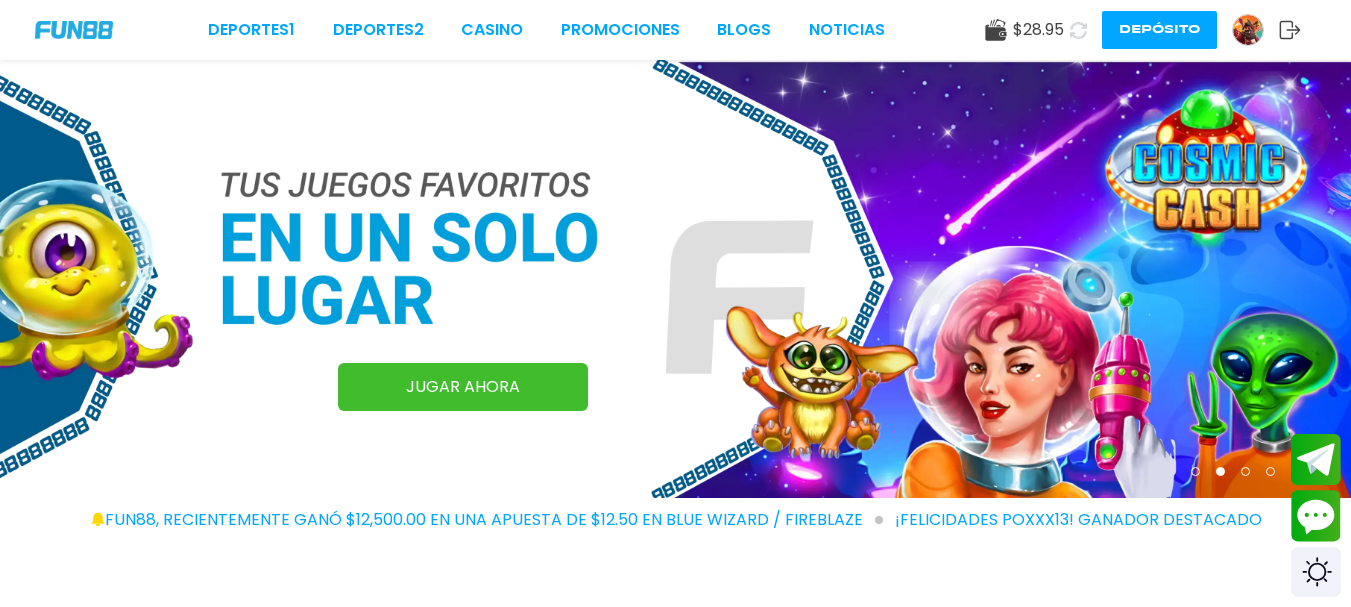 click 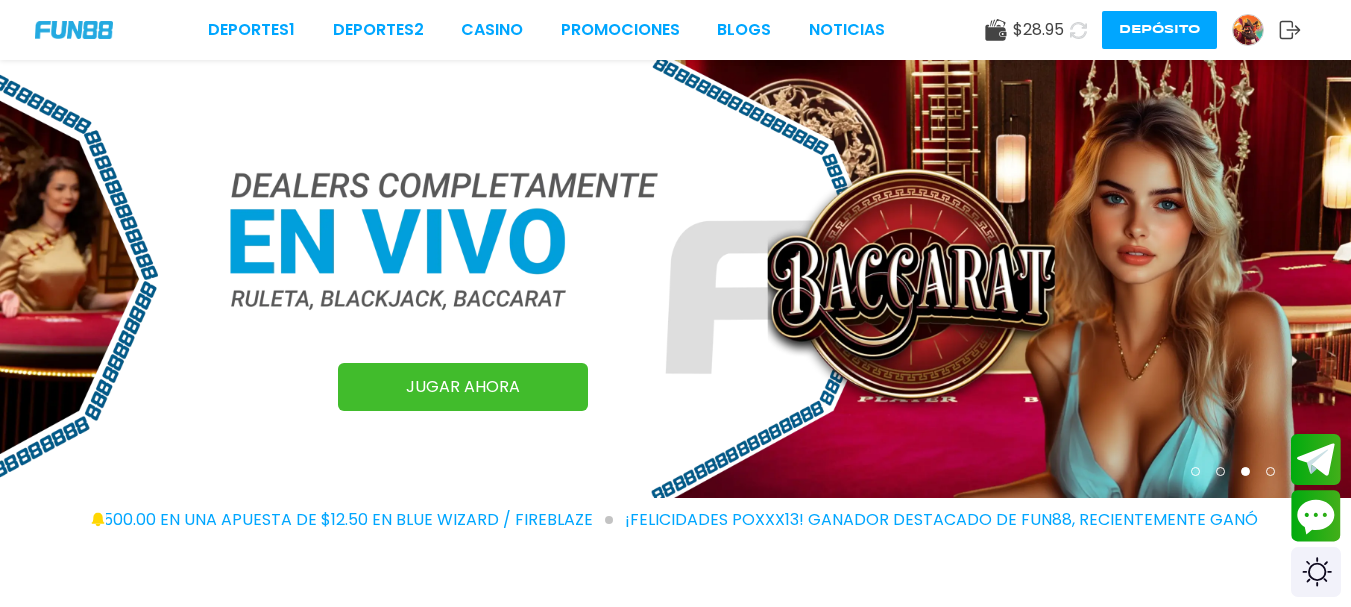 click 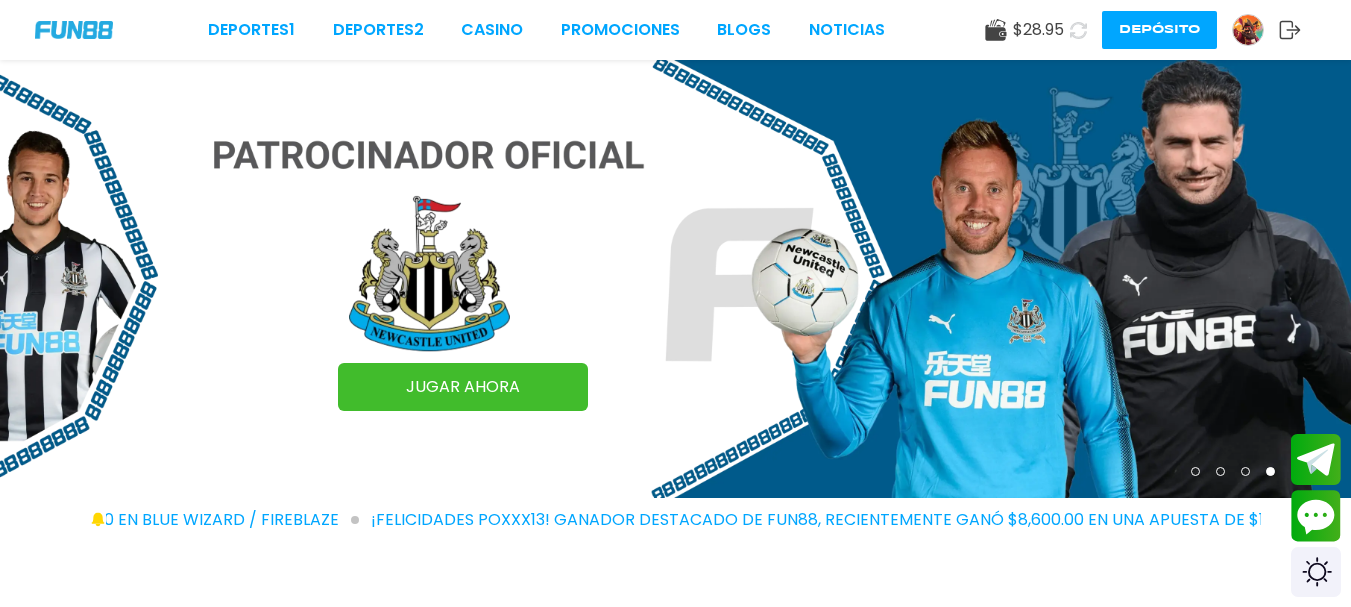 click 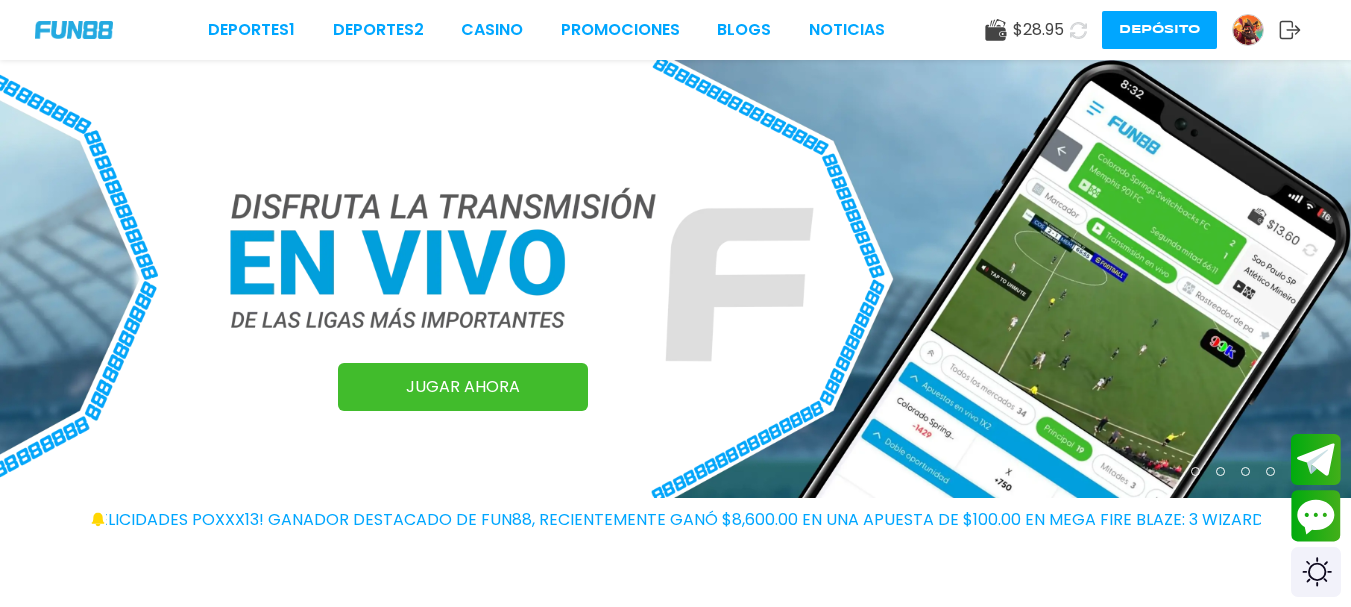 click at bounding box center [1078, 30] 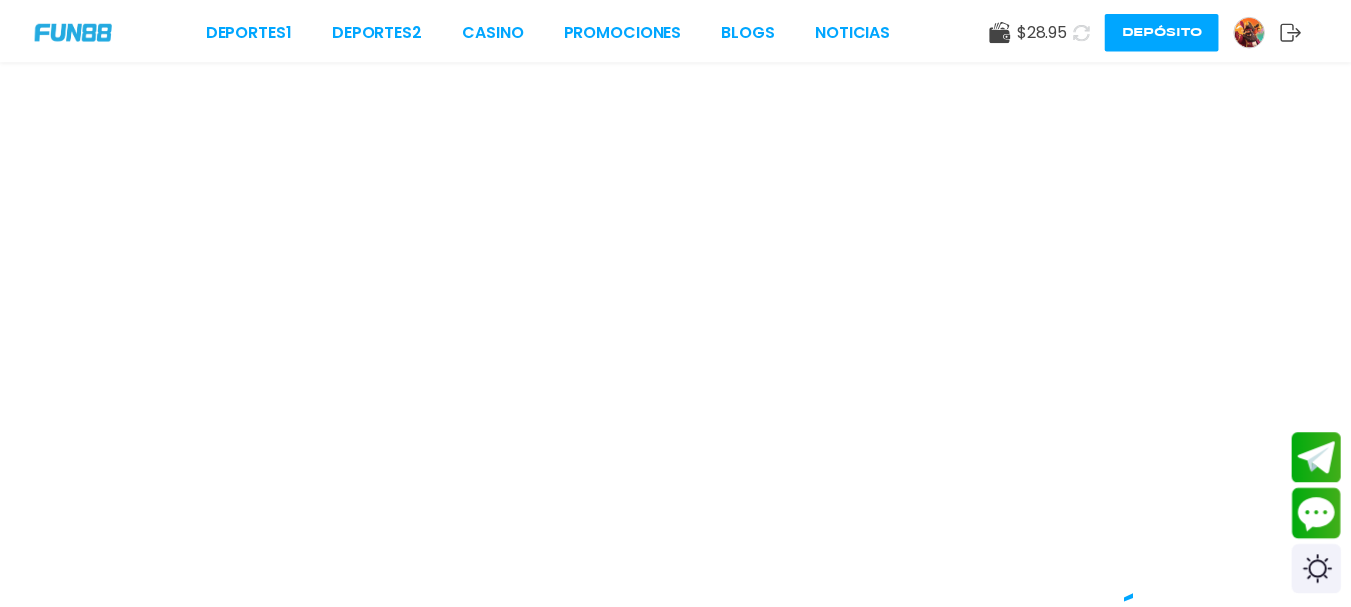 scroll, scrollTop: 0, scrollLeft: 0, axis: both 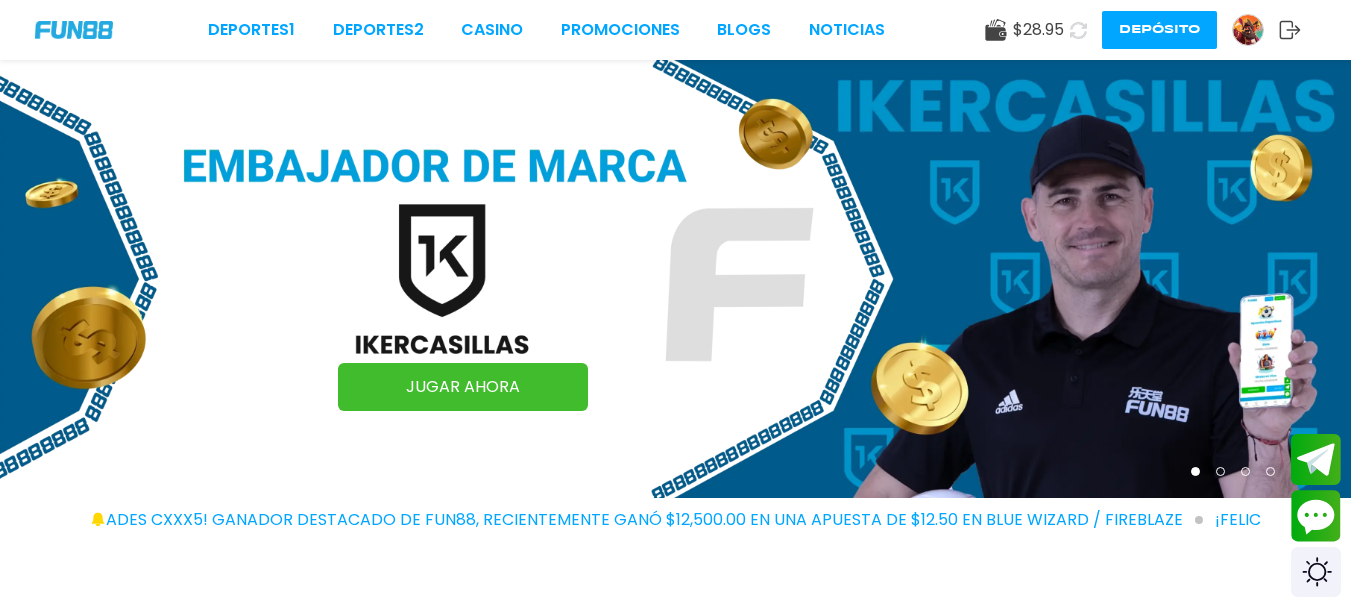 click on "$ 28.95" at bounding box center (1038, 30) 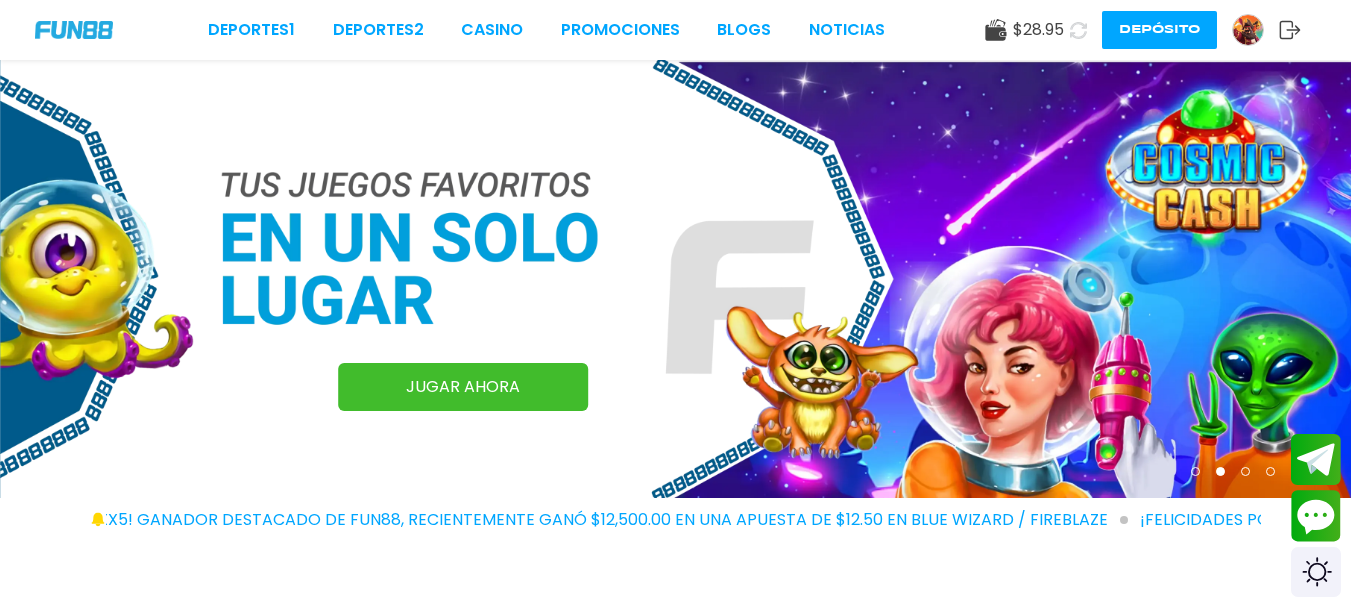 click on "Depósito" at bounding box center [1159, 30] 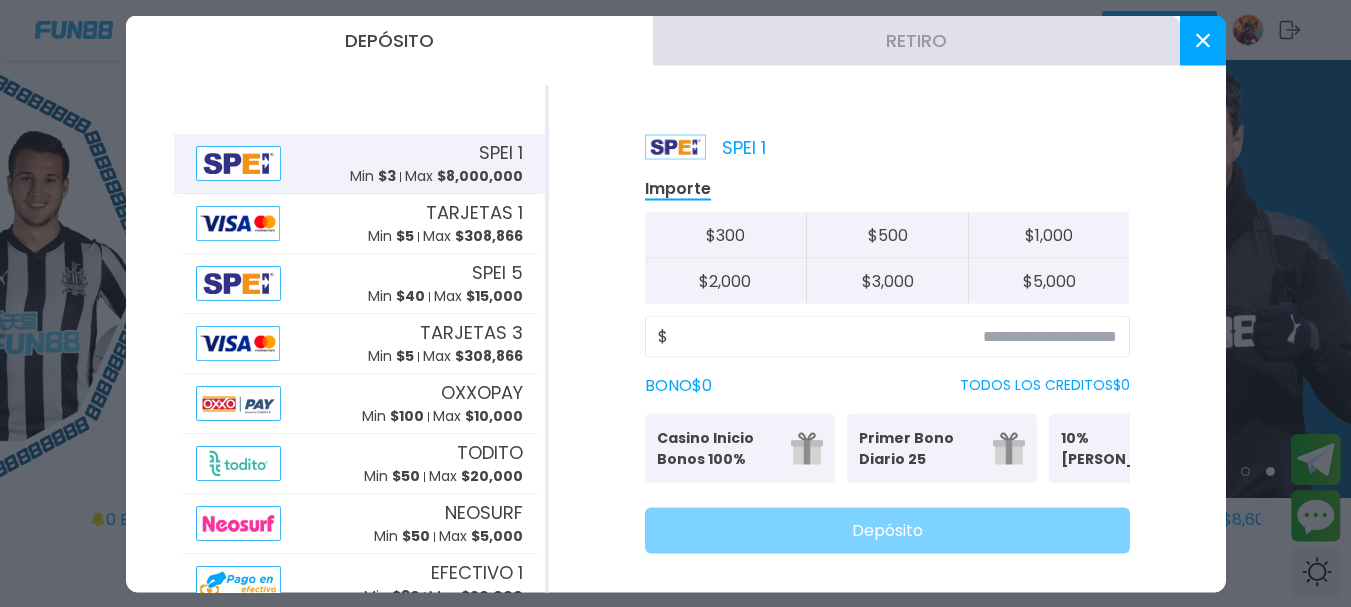 click at bounding box center (1203, 40) 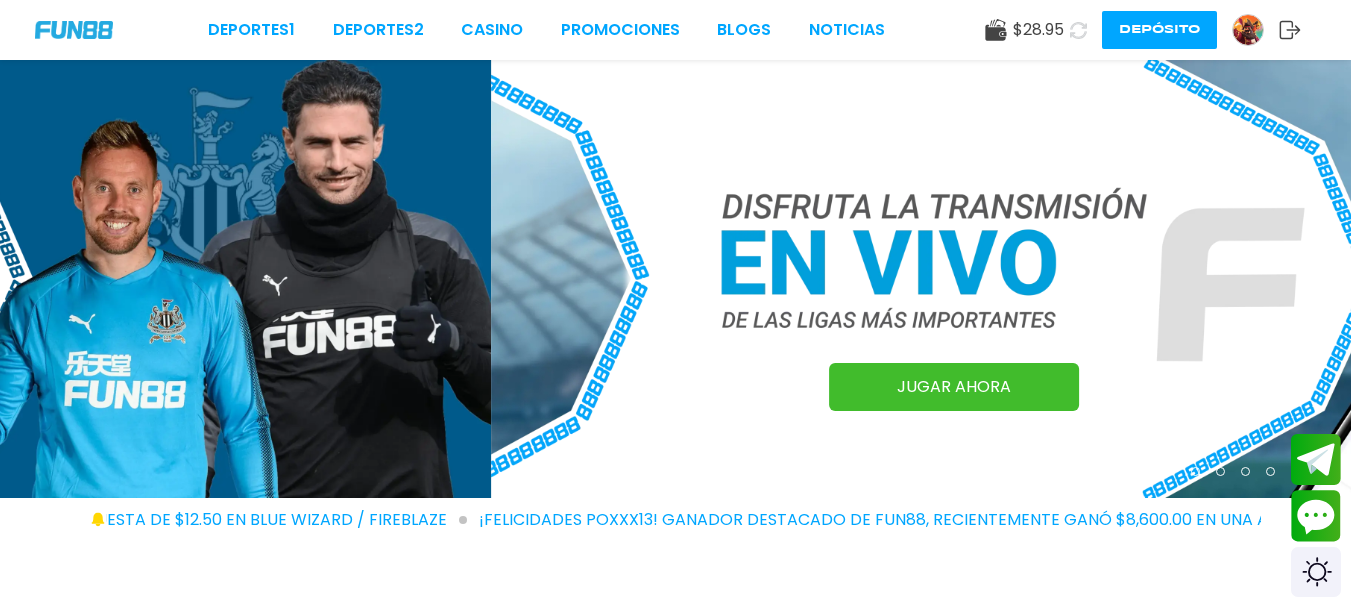 click at bounding box center [1078, 30] 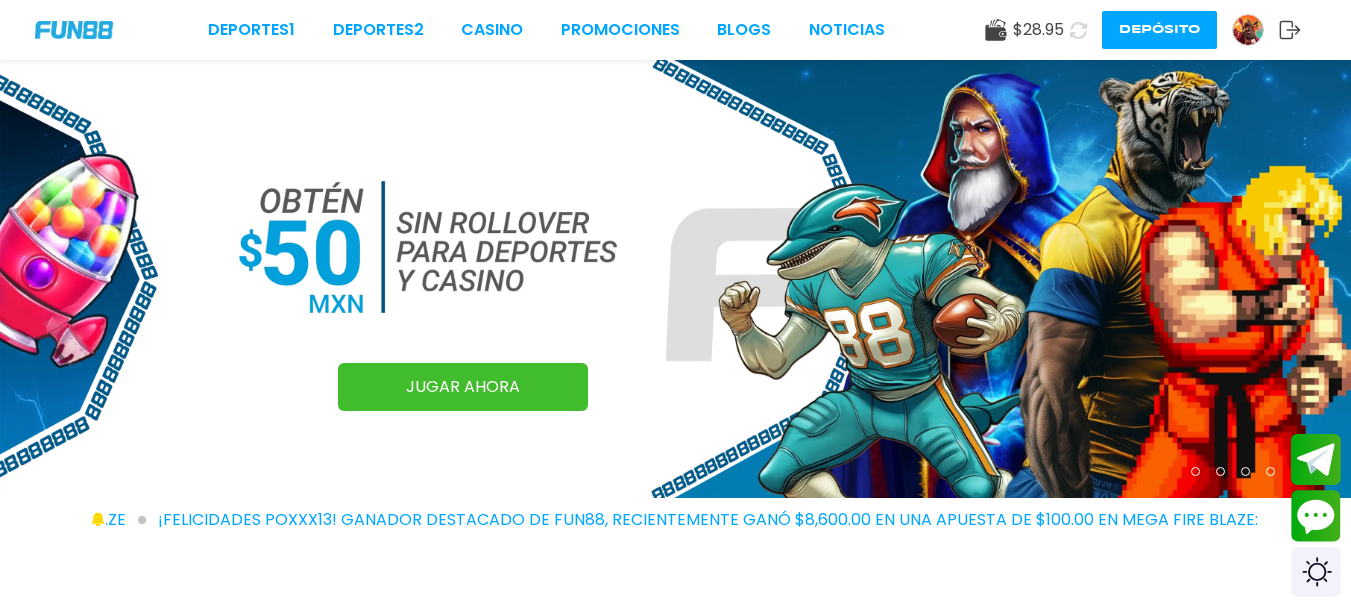 click at bounding box center [1078, 30] 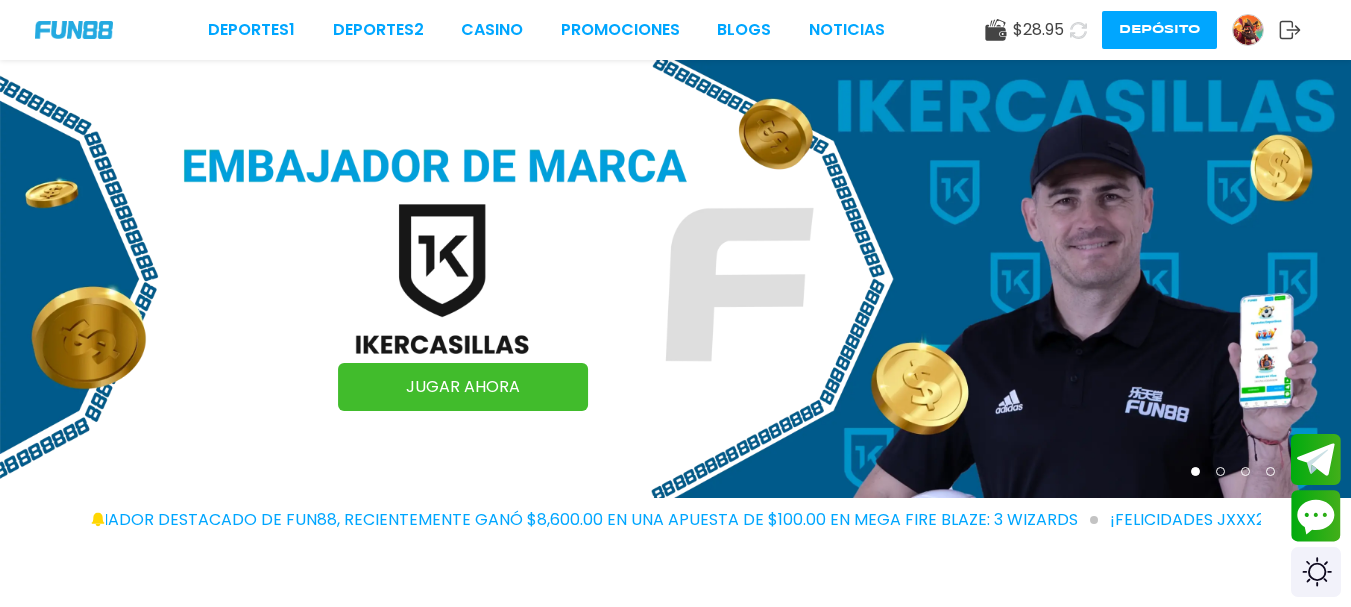 click at bounding box center (1078, 30) 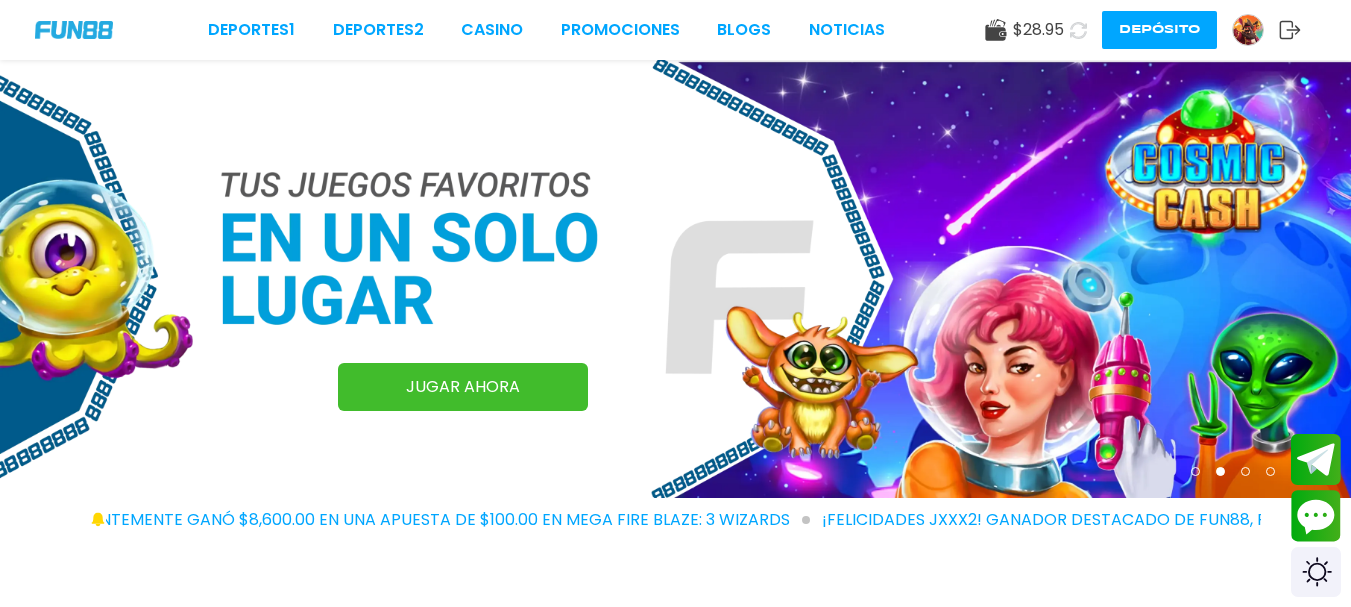 click 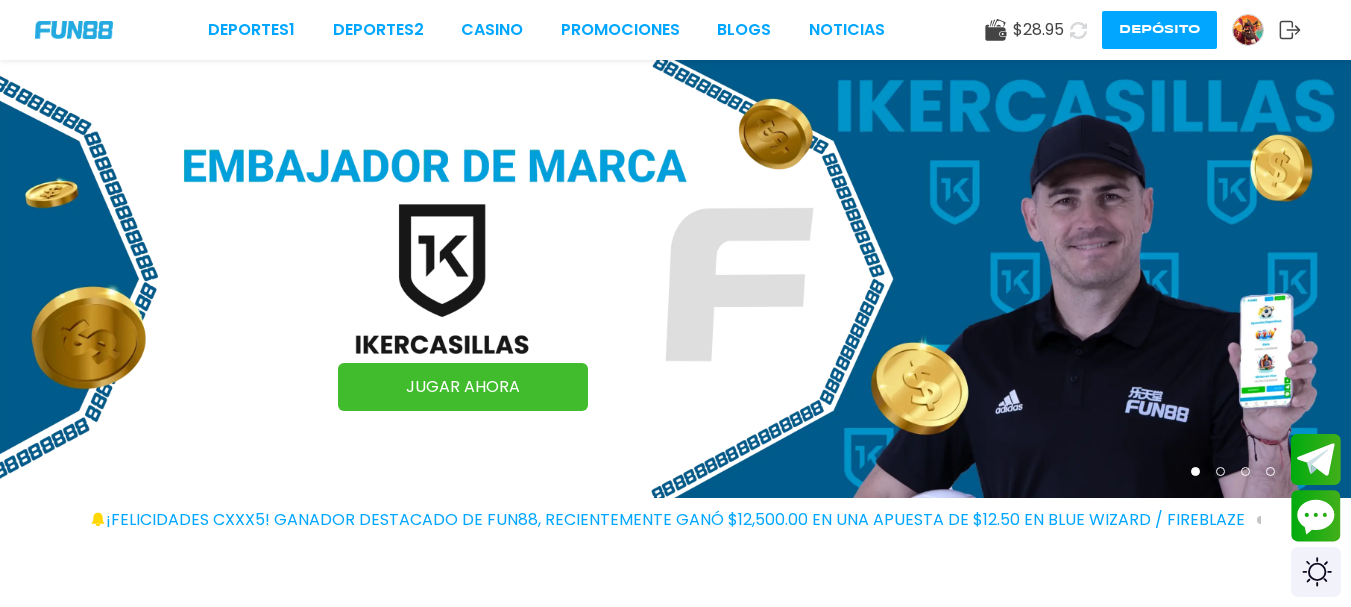 scroll, scrollTop: 0, scrollLeft: 0, axis: both 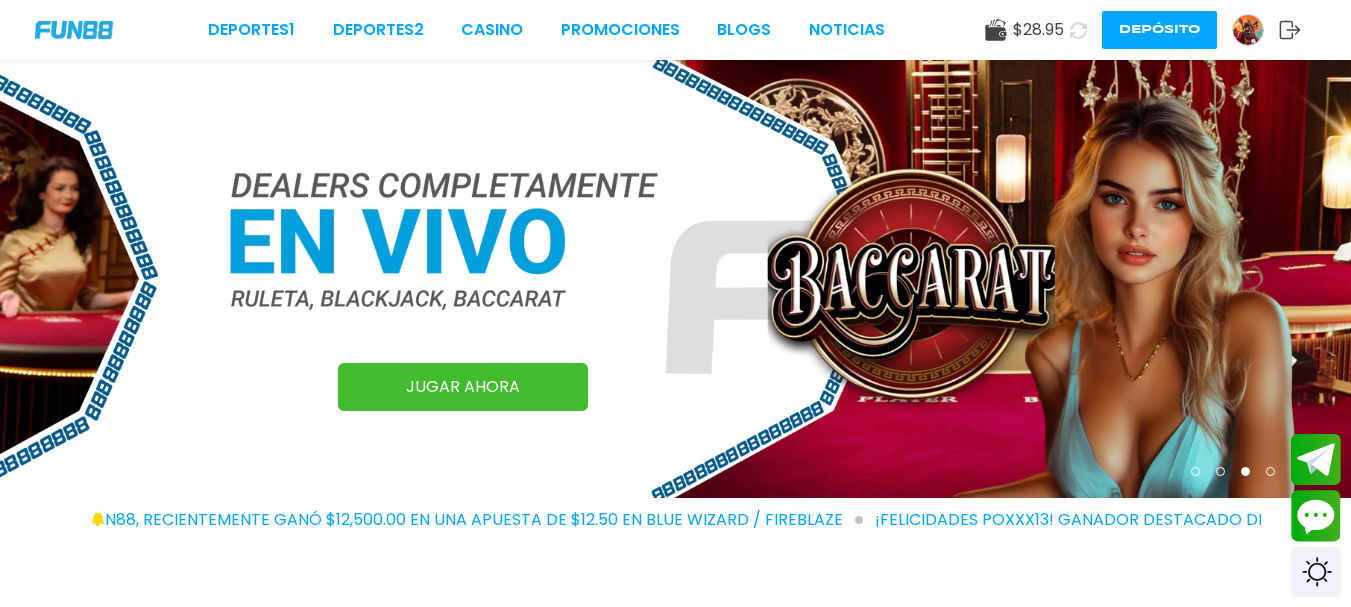 click at bounding box center (1078, 30) 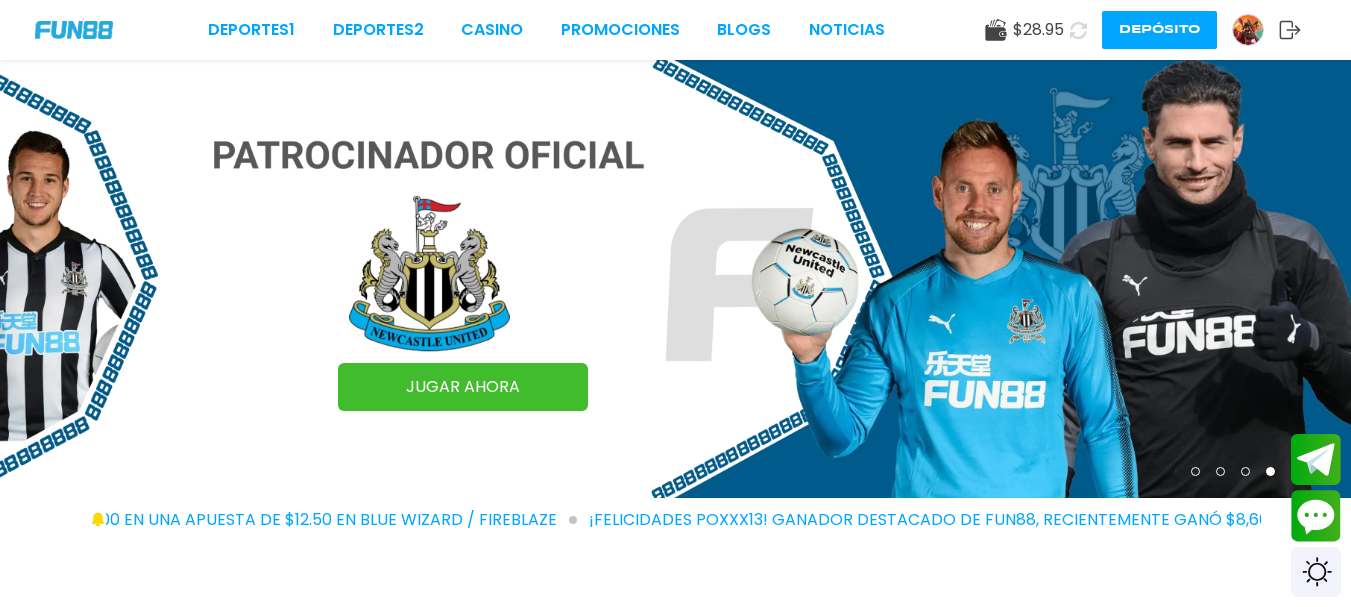 click 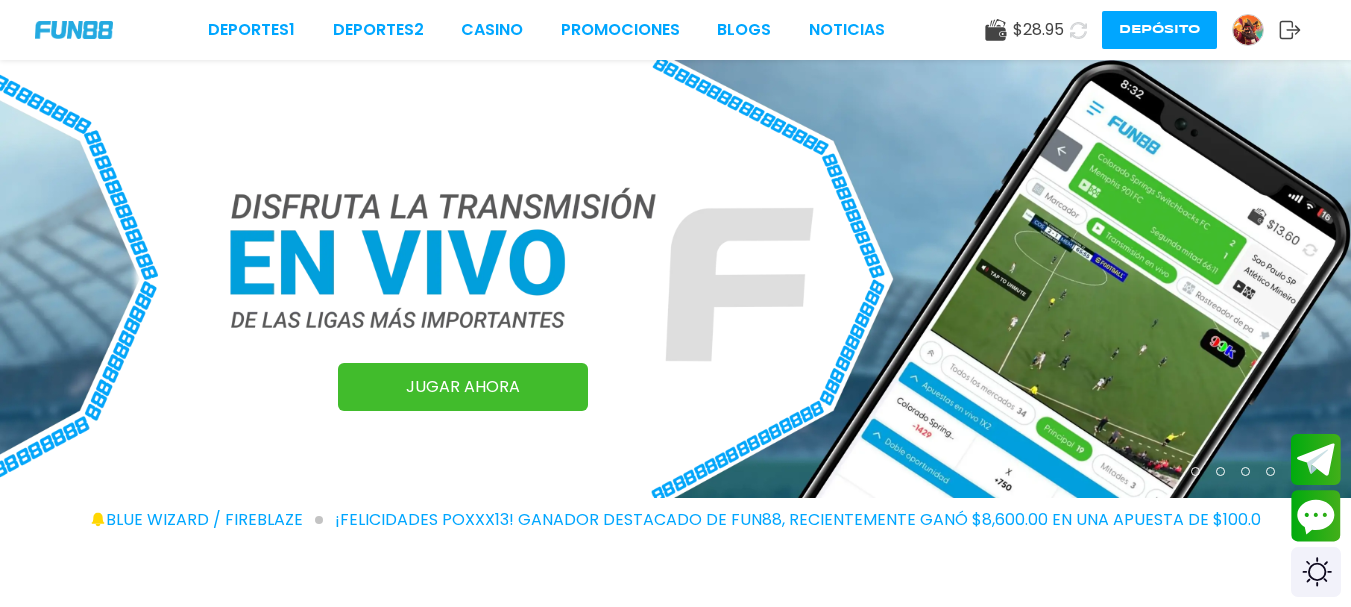 drag, startPoint x: 1078, startPoint y: 38, endPoint x: 1069, endPoint y: 28, distance: 13.453624 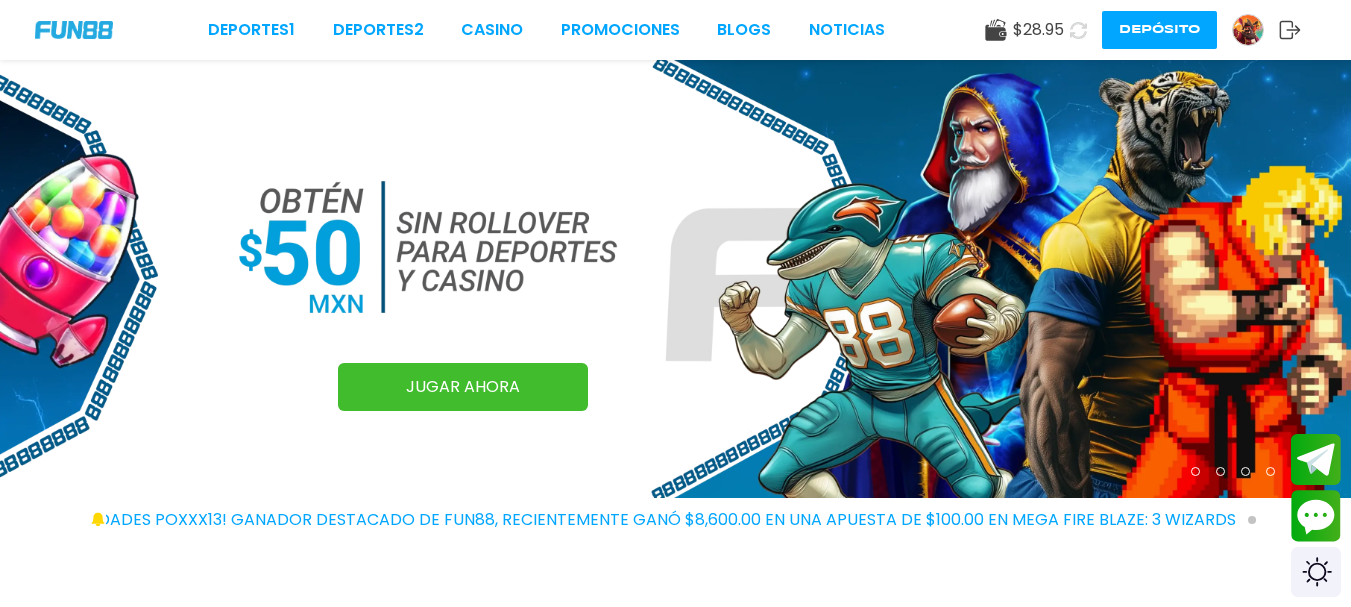 drag, startPoint x: 1077, startPoint y: 26, endPoint x: 1063, endPoint y: 3, distance: 26.925823 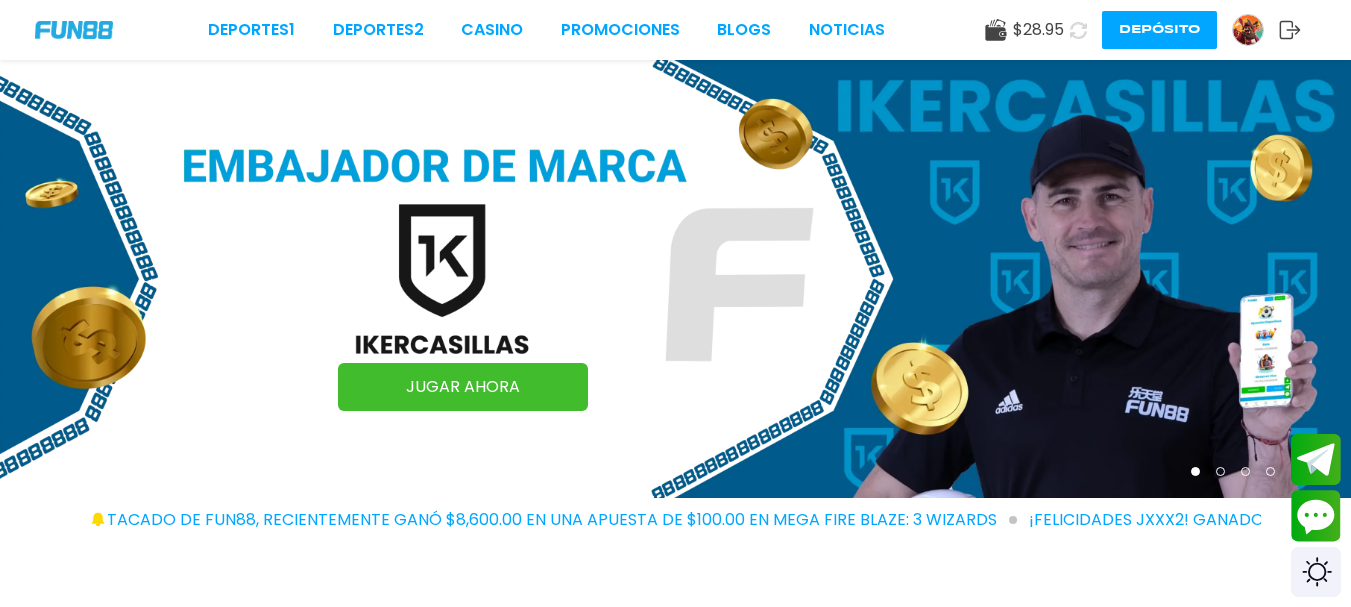 click 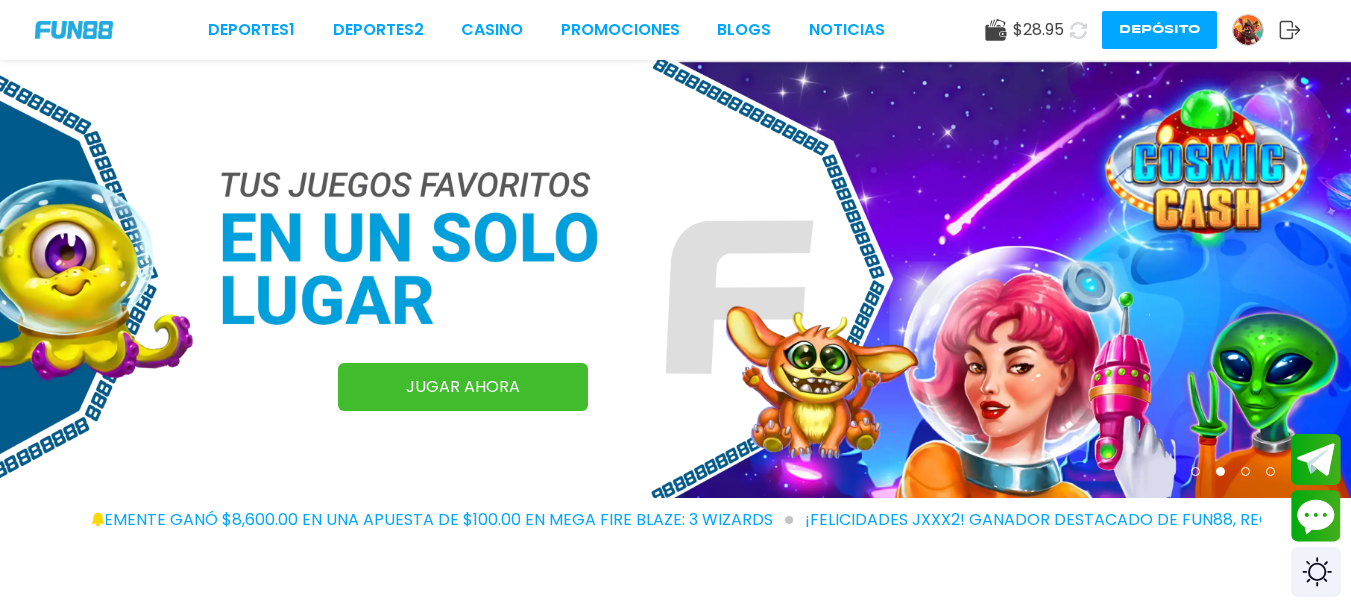 click 